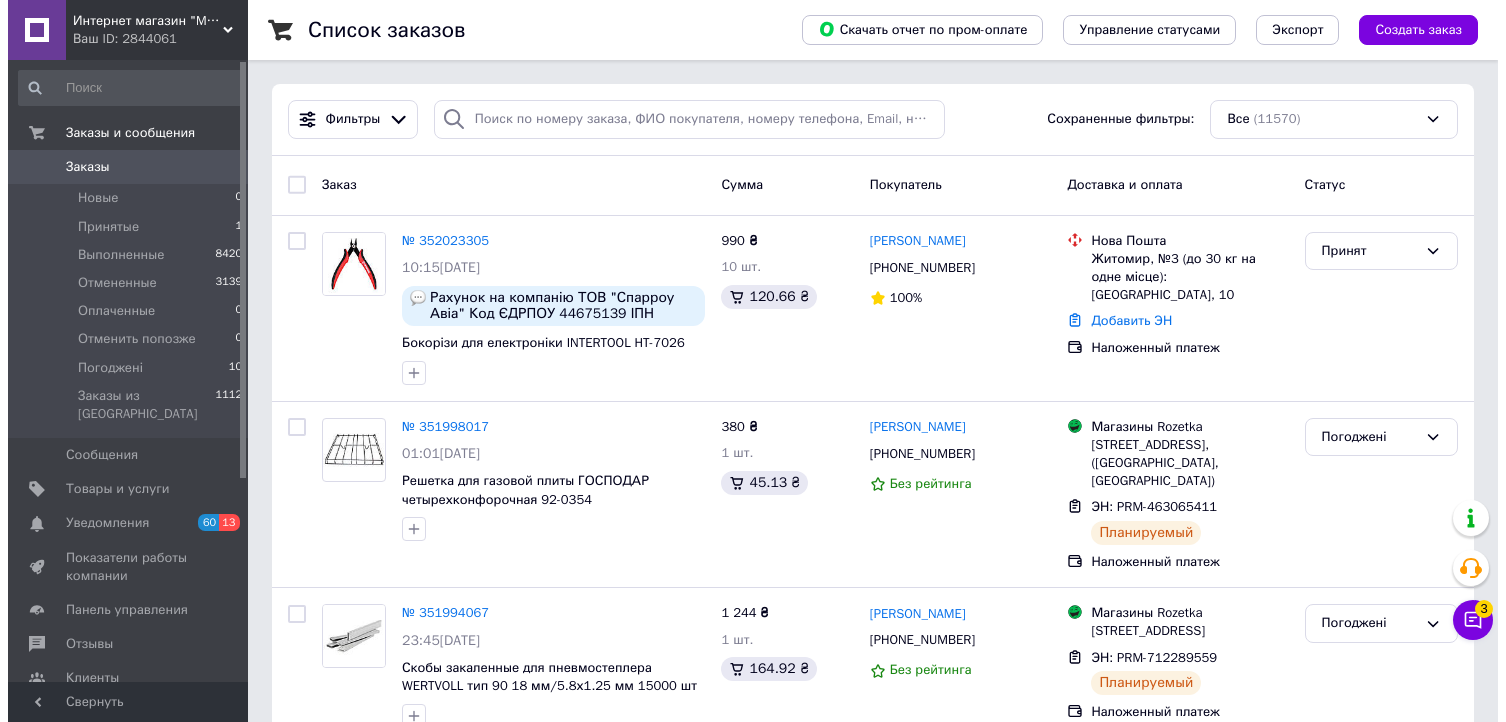 scroll, scrollTop: 0, scrollLeft: 0, axis: both 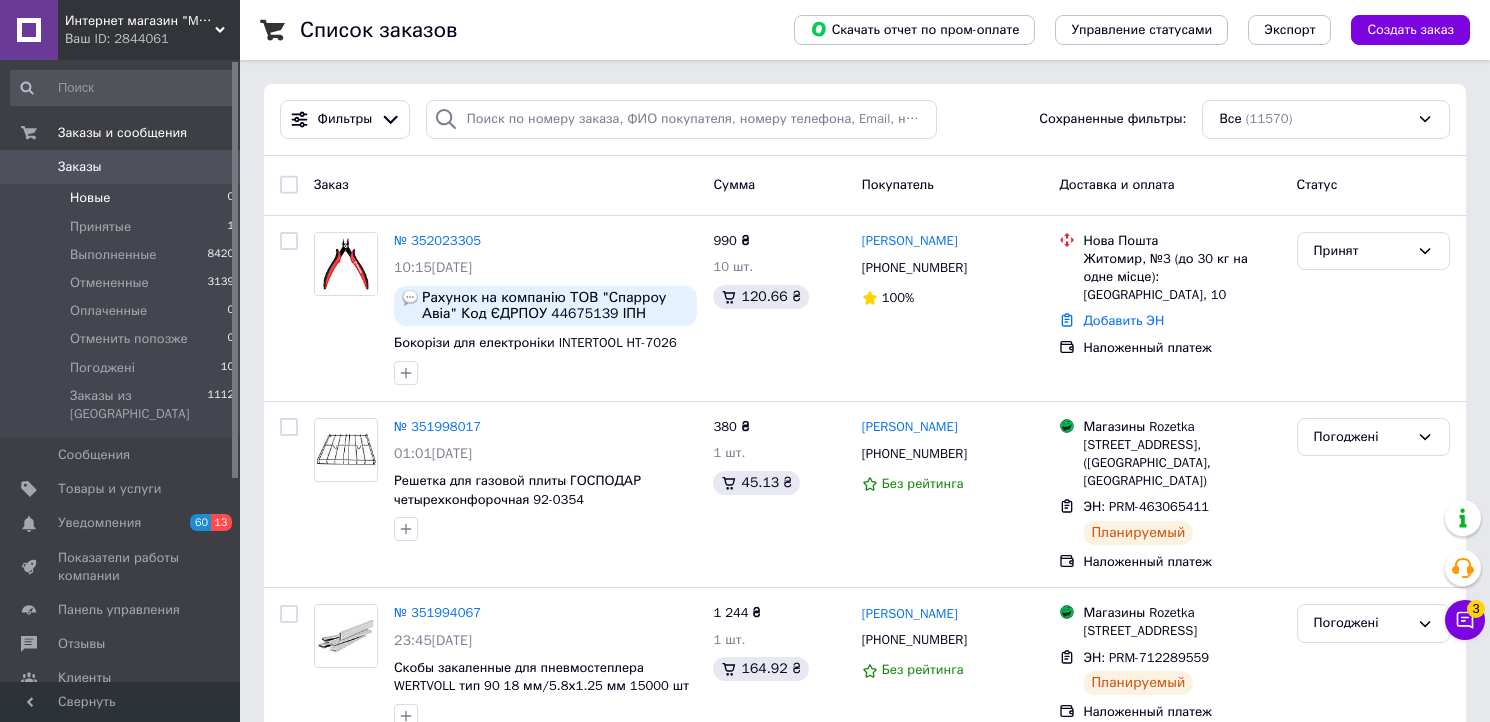 click on "Новые" at bounding box center (90, 198) 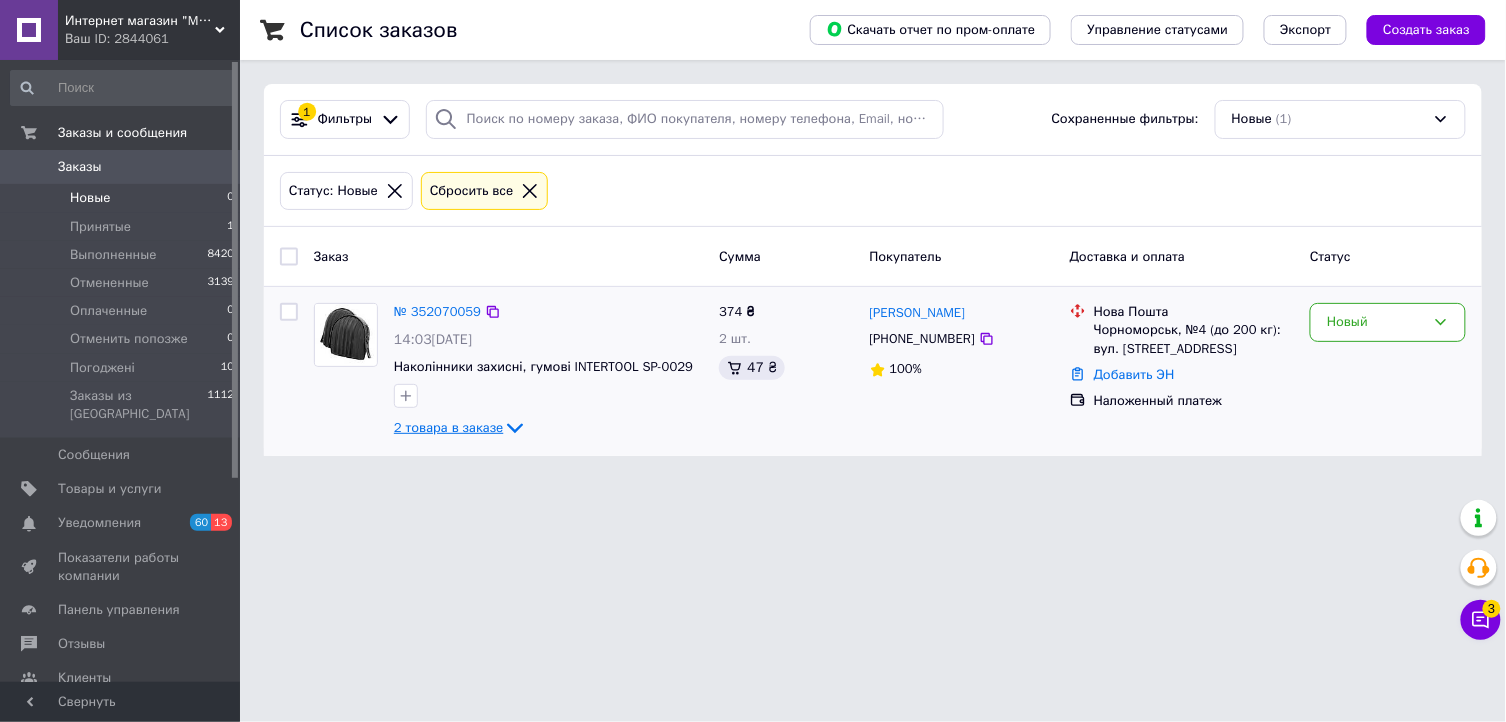 click on "2 товара в заказе" at bounding box center (448, 427) 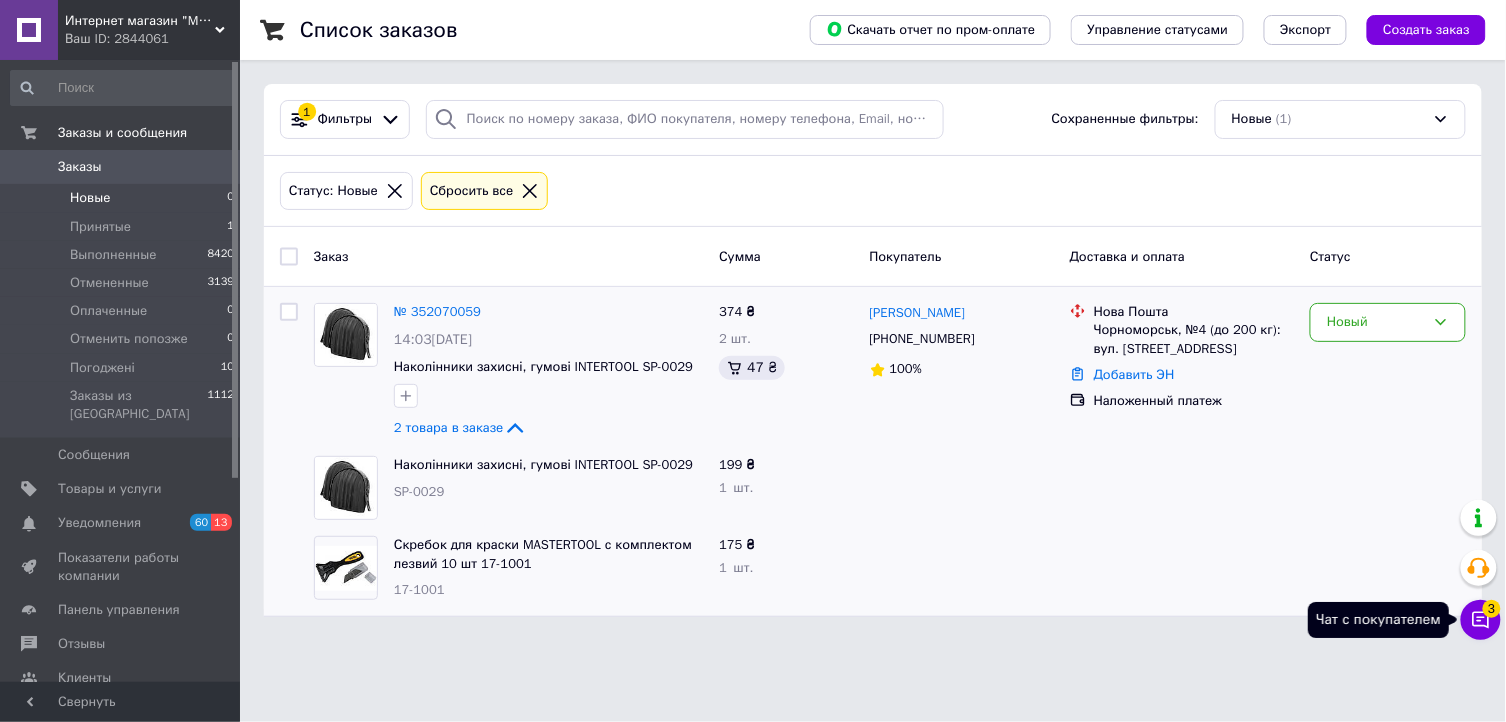 click 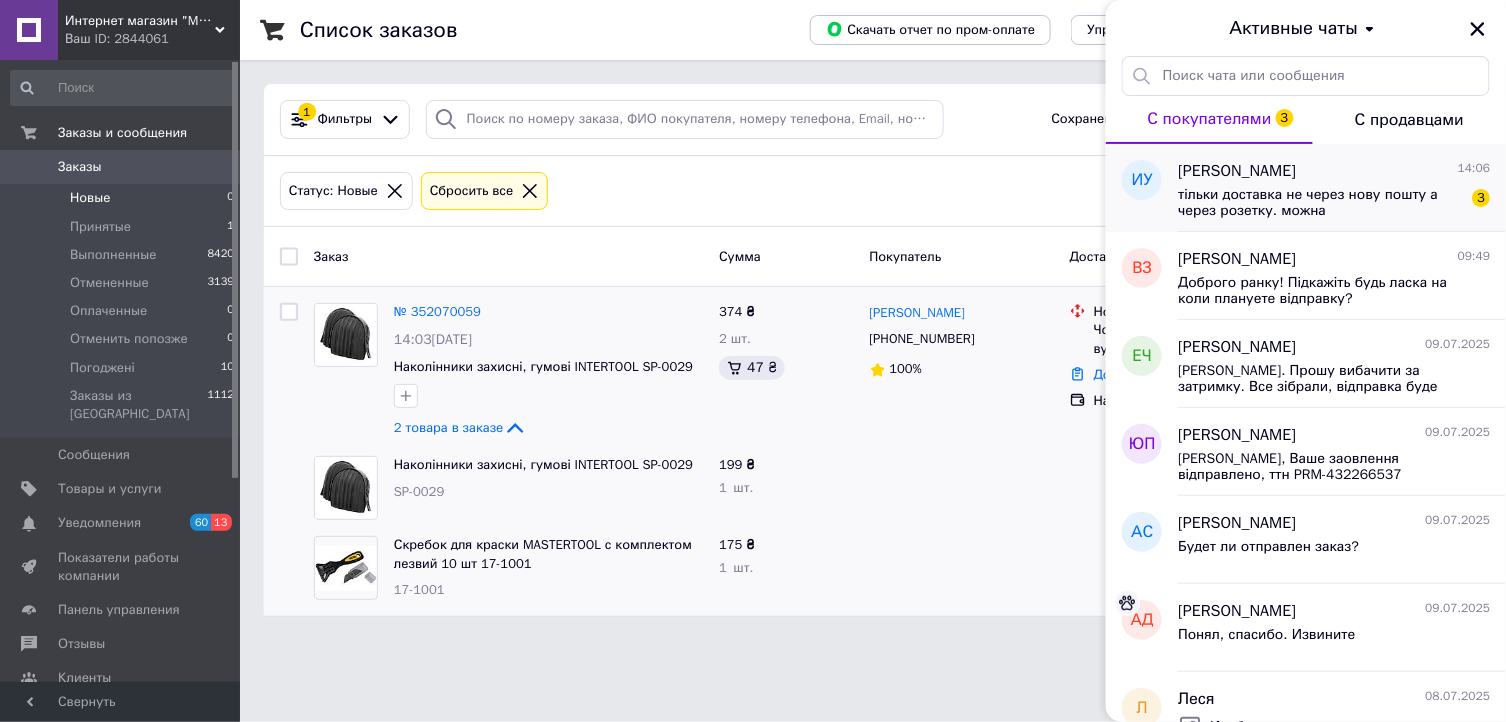 click on "тільки доставка не через нову пошту а через розетку. можна" at bounding box center (1320, 203) 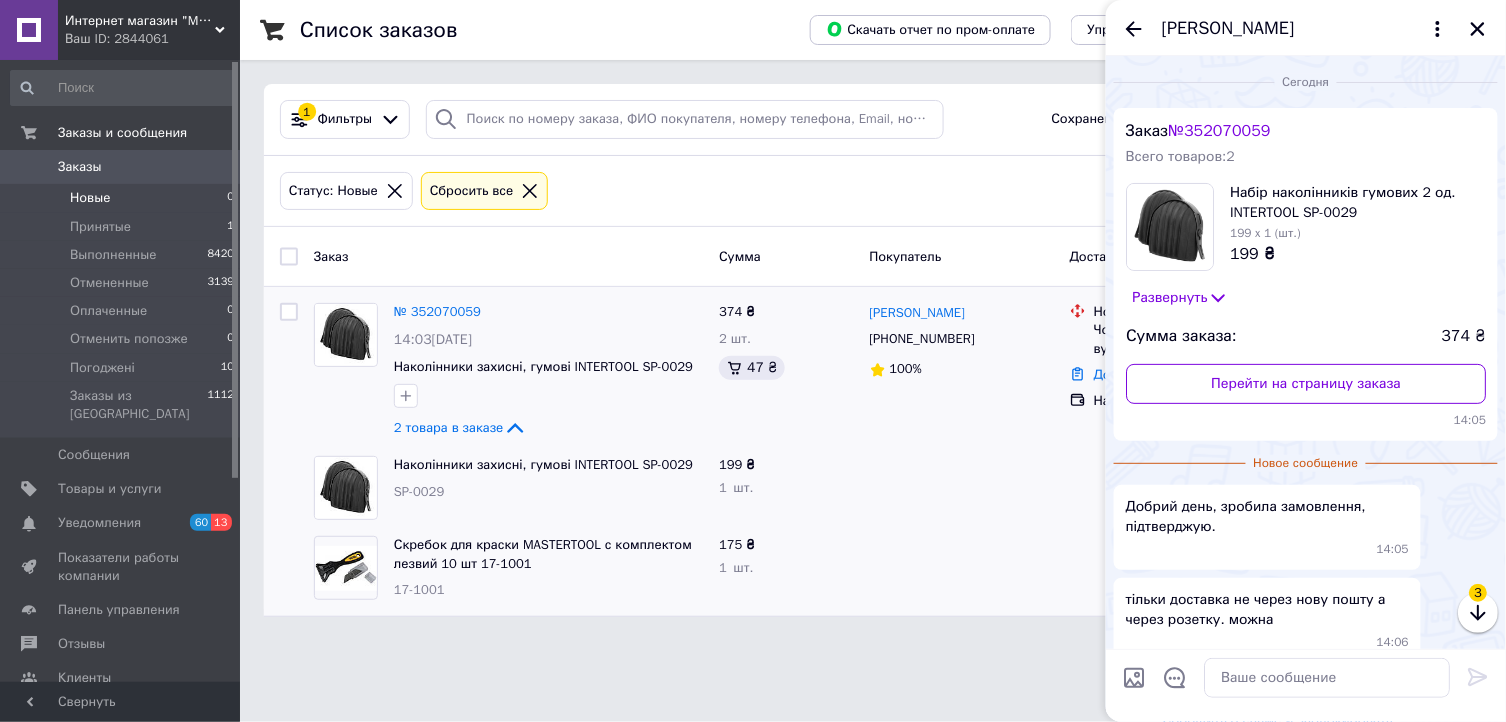 scroll, scrollTop: 95, scrollLeft: 0, axis: vertical 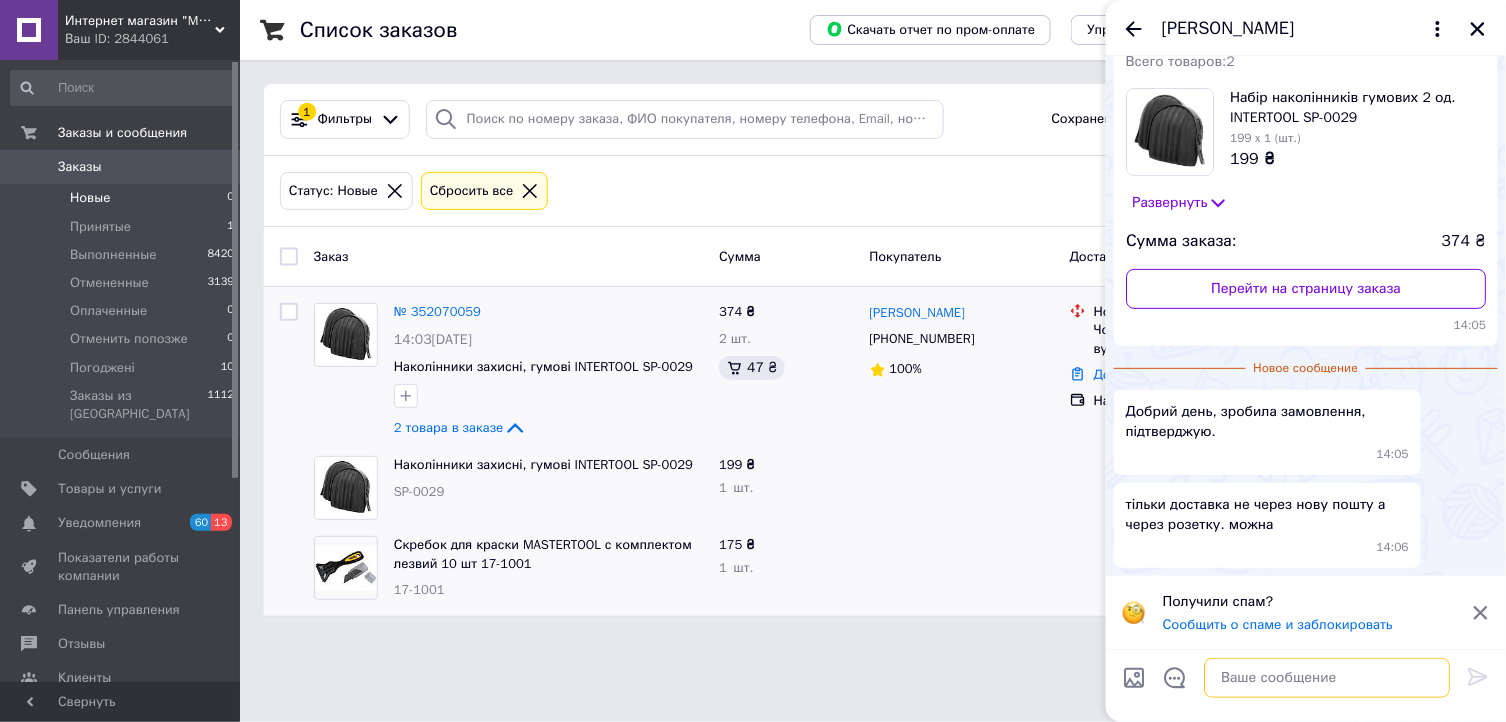 click at bounding box center (1327, 678) 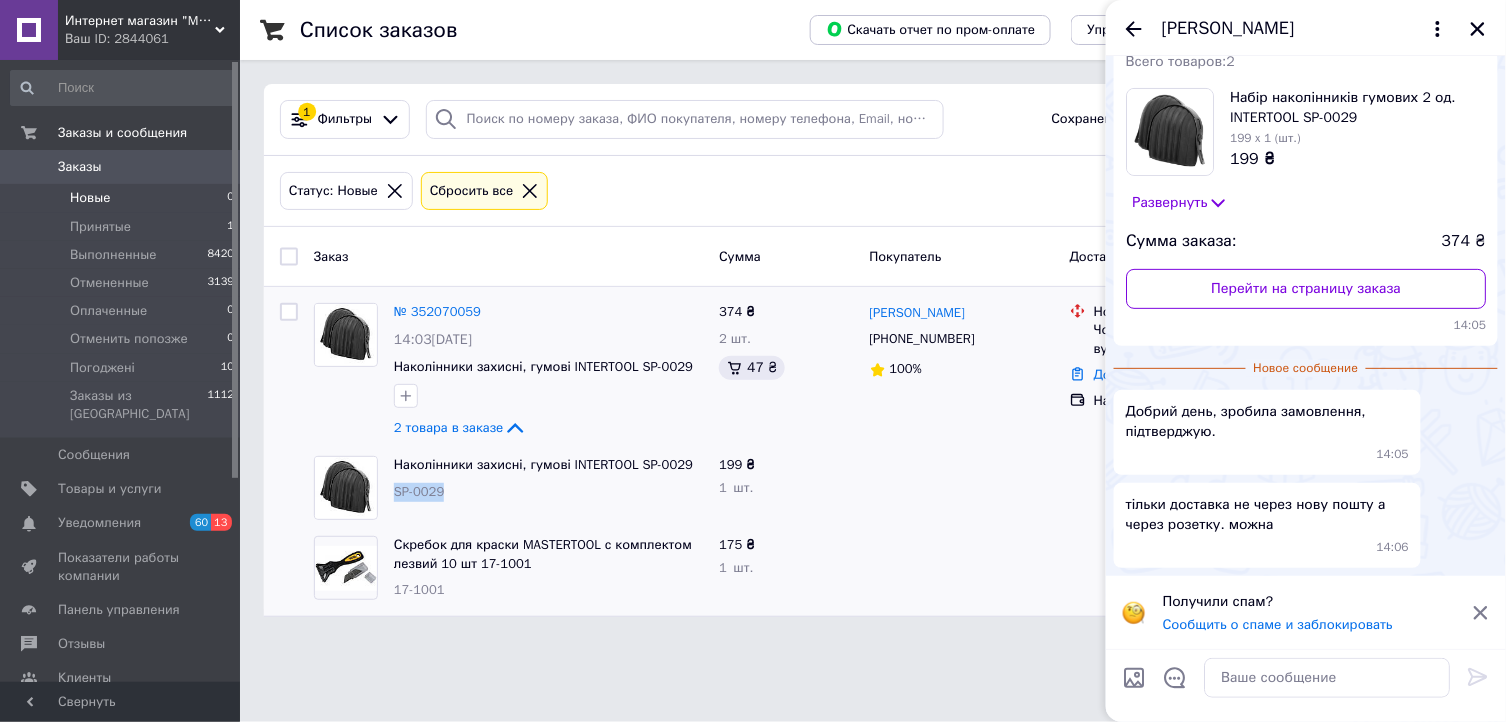 drag, startPoint x: 485, startPoint y: 494, endPoint x: 386, endPoint y: 494, distance: 99 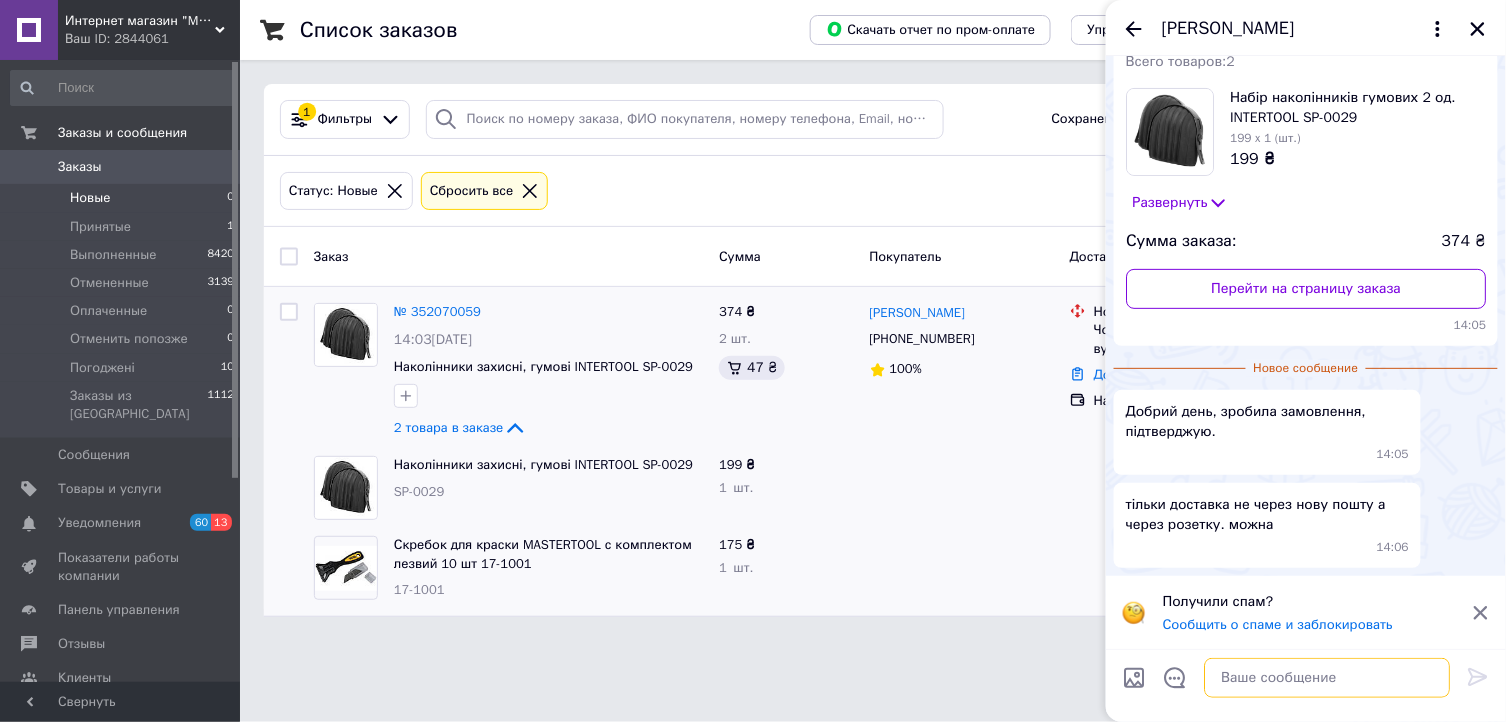 click at bounding box center (1327, 678) 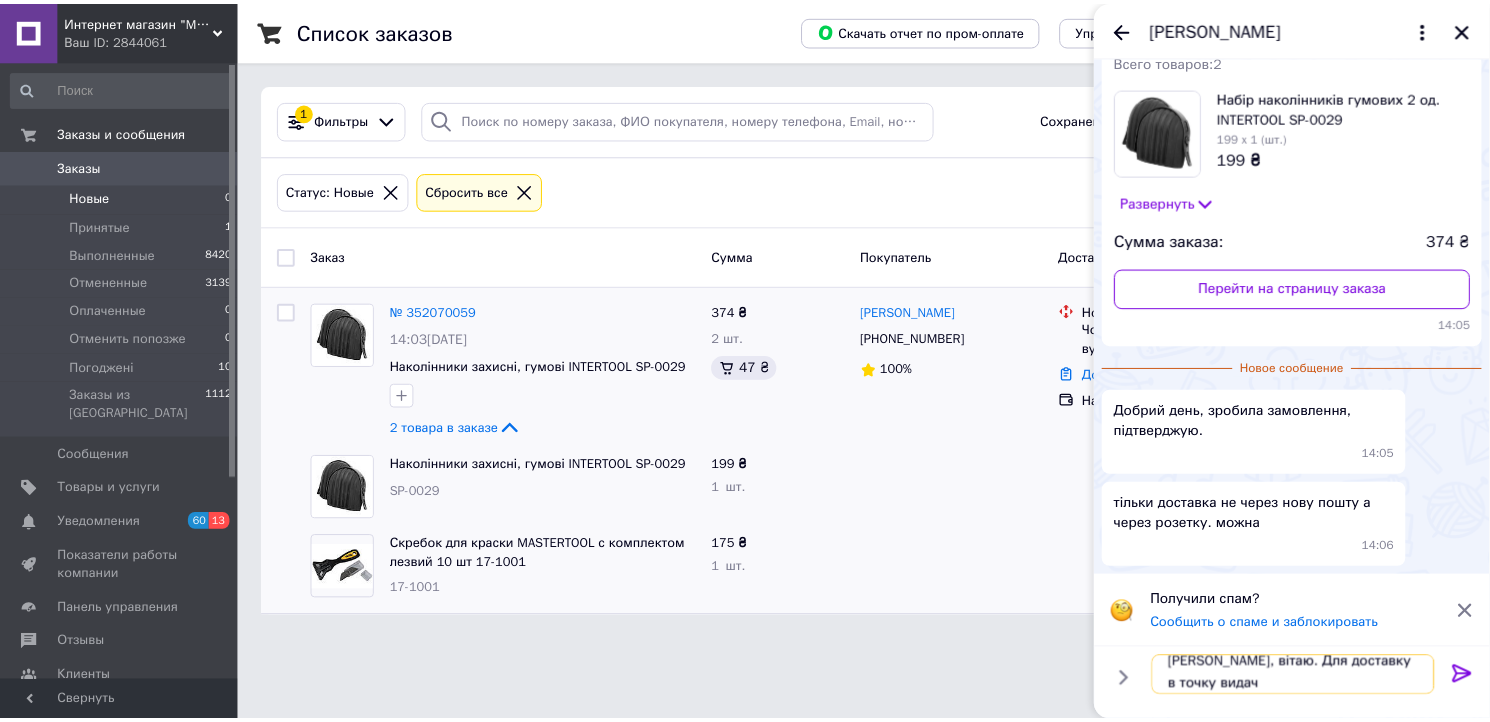scroll, scrollTop: 2, scrollLeft: 0, axis: vertical 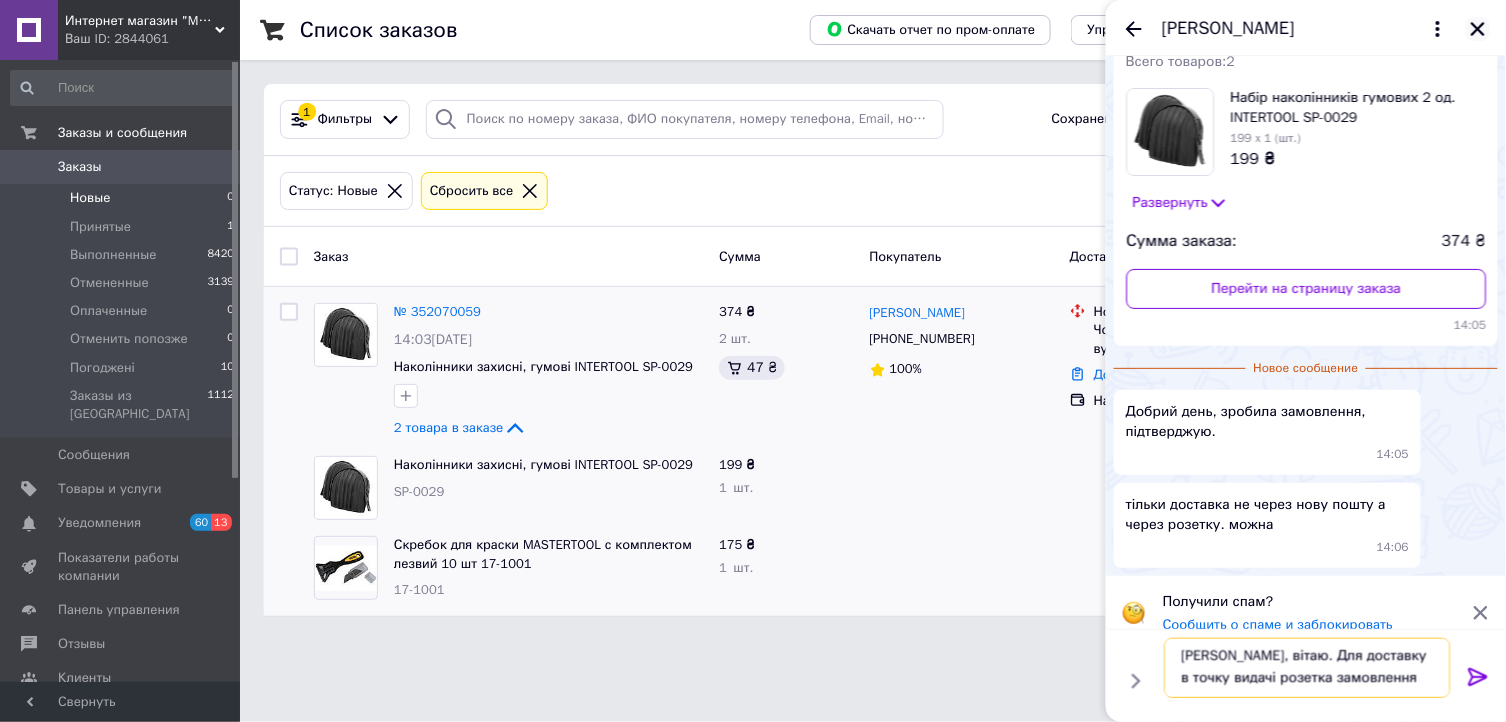 type on "[PERSON_NAME], вітаю. Для доставку в точку видачі розетка замовлення" 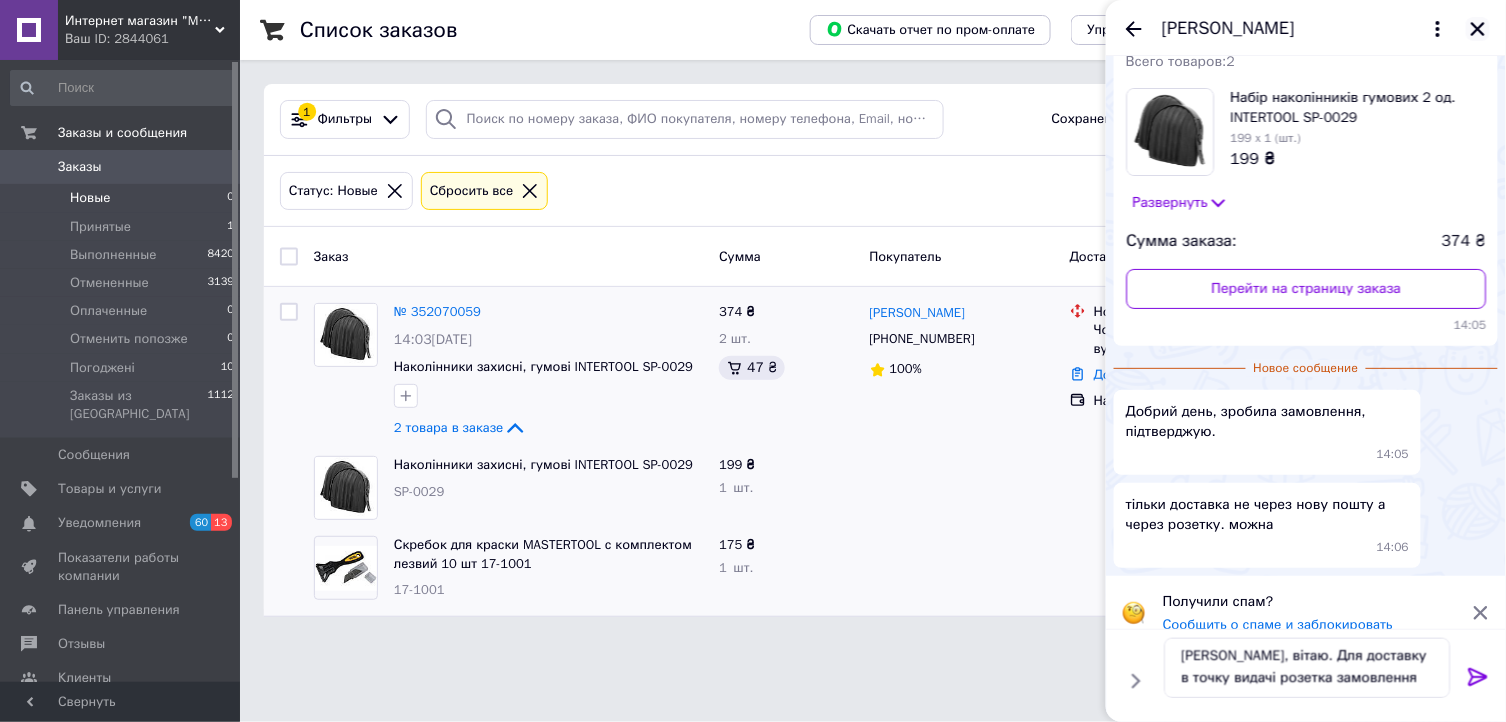 click 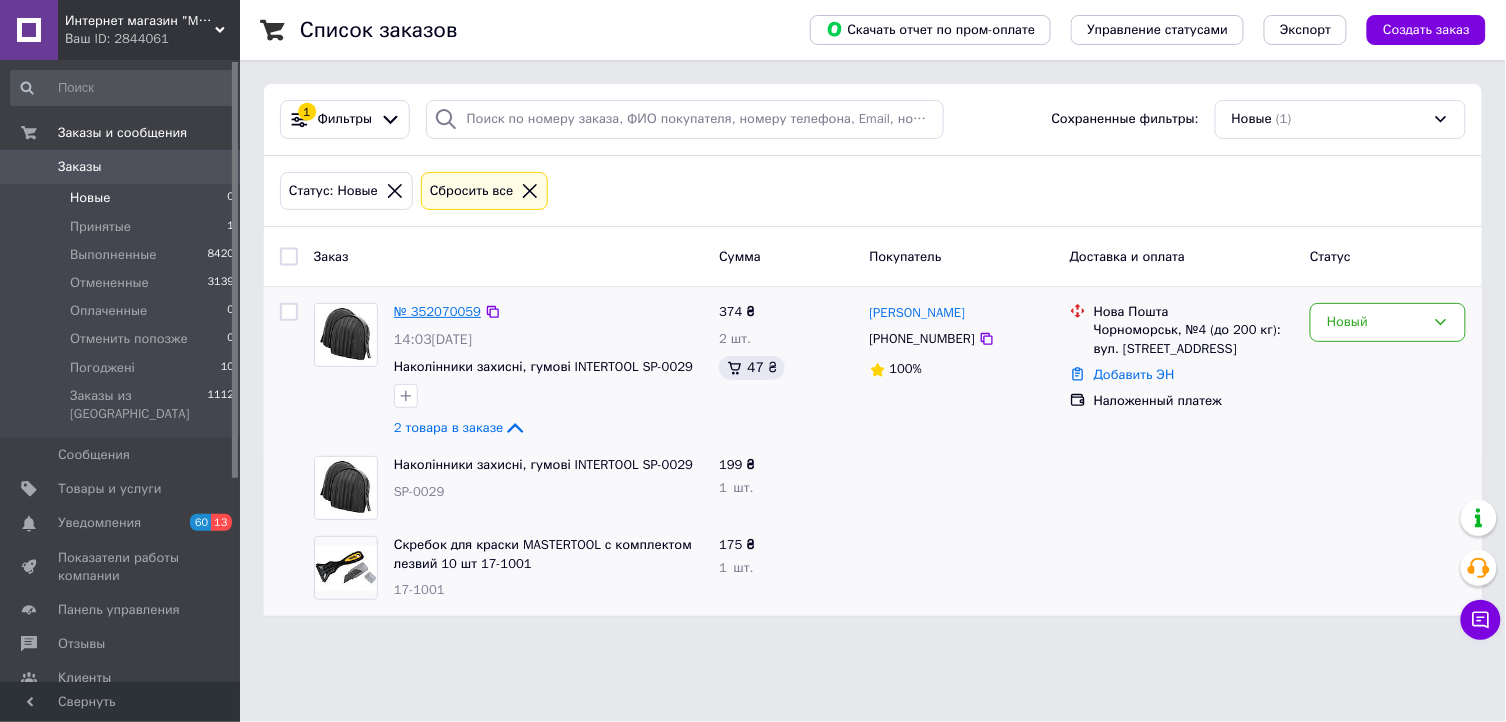 click on "№ 352070059" at bounding box center (437, 311) 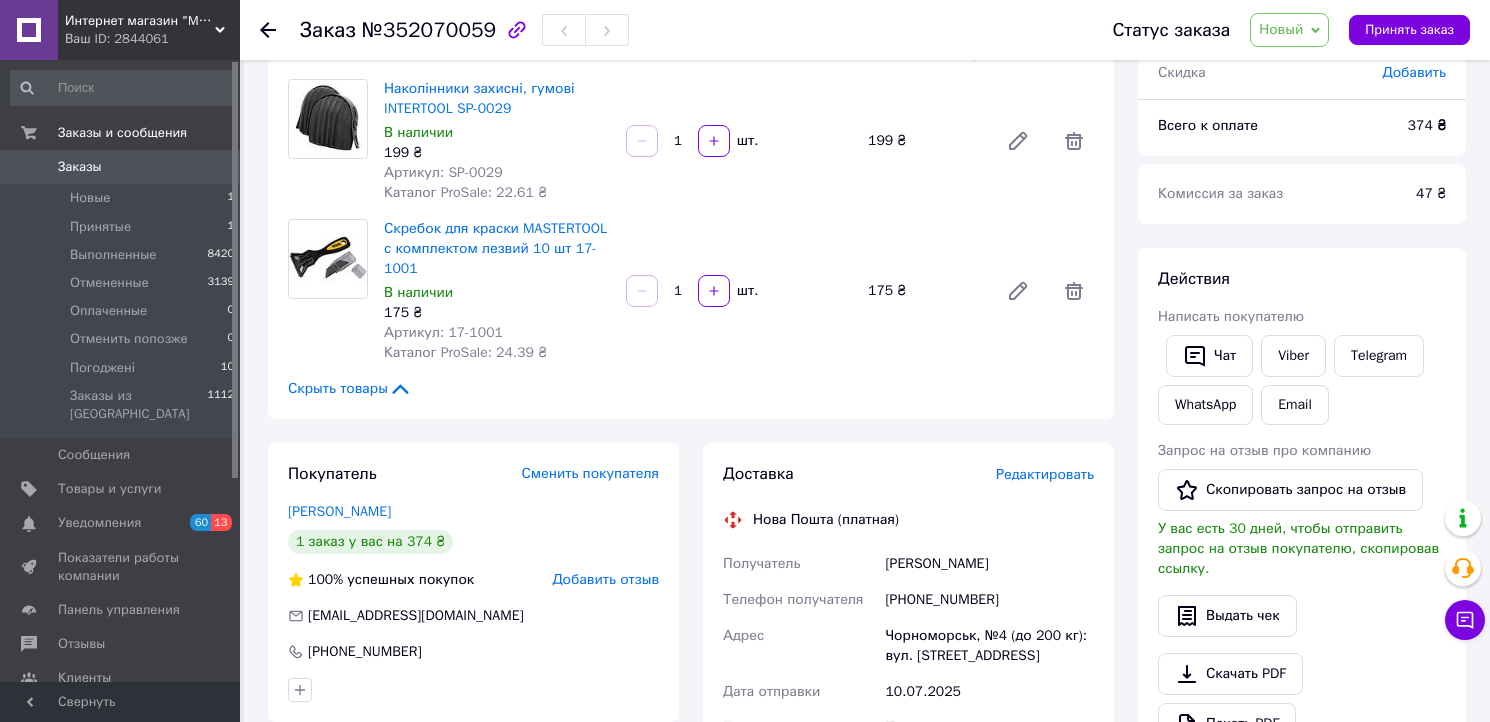 scroll, scrollTop: 222, scrollLeft: 0, axis: vertical 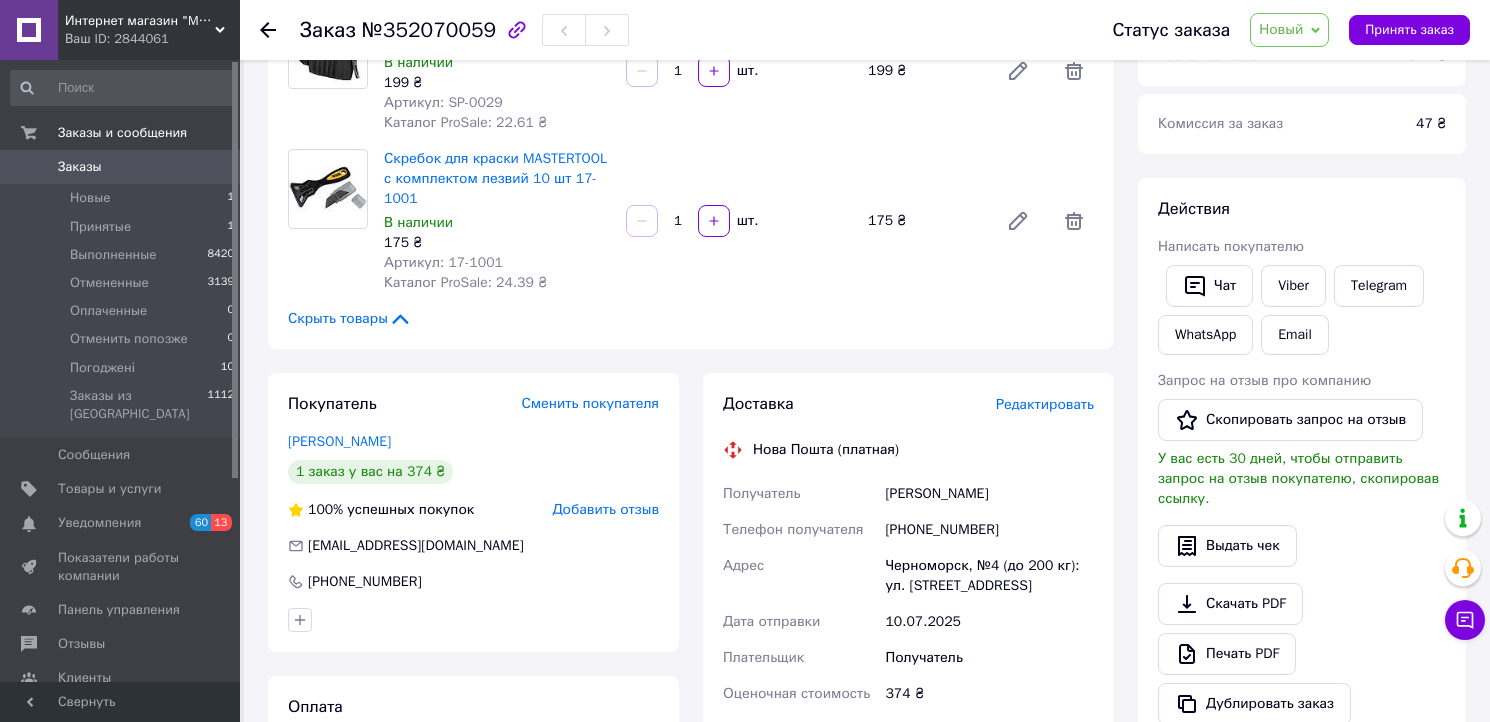click on "Редактировать" at bounding box center (1045, 404) 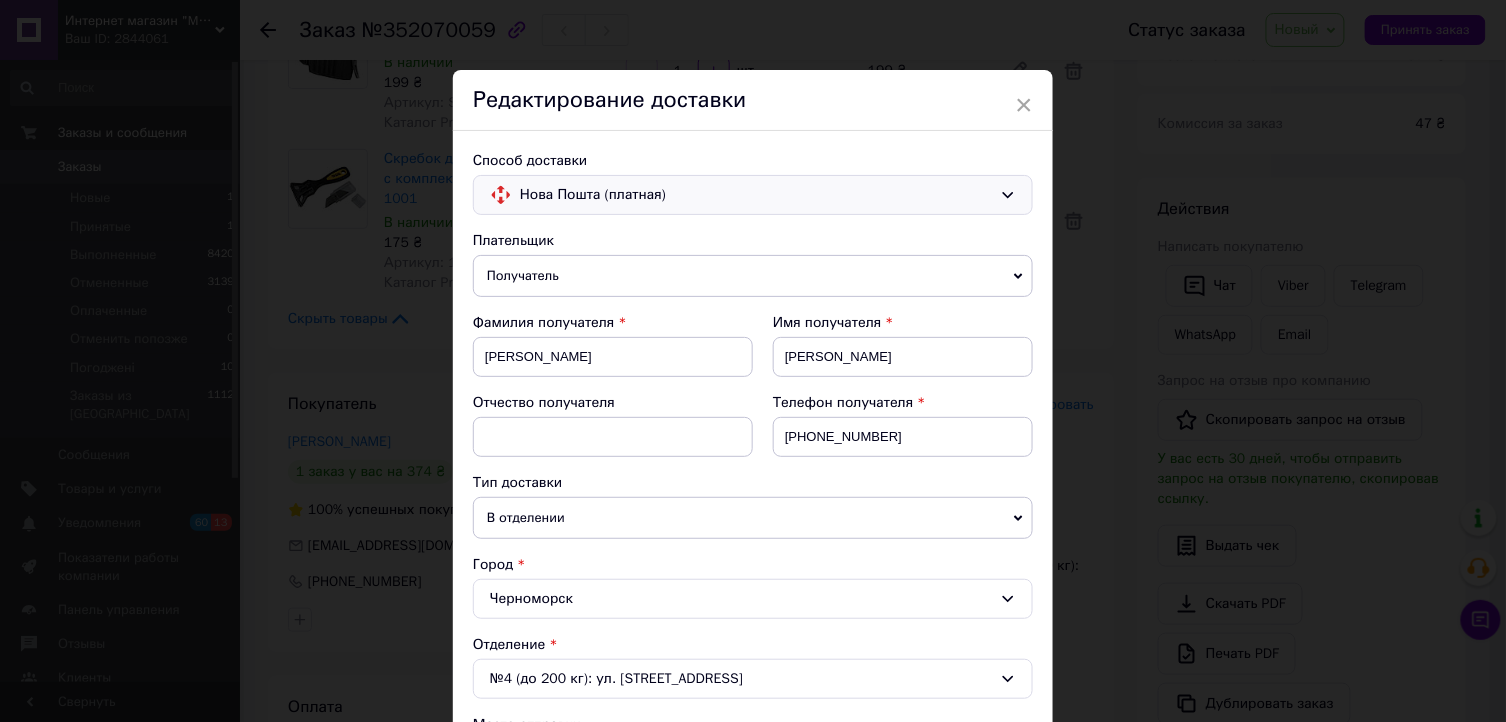 click on "Нова Пошта (платная)" at bounding box center [756, 195] 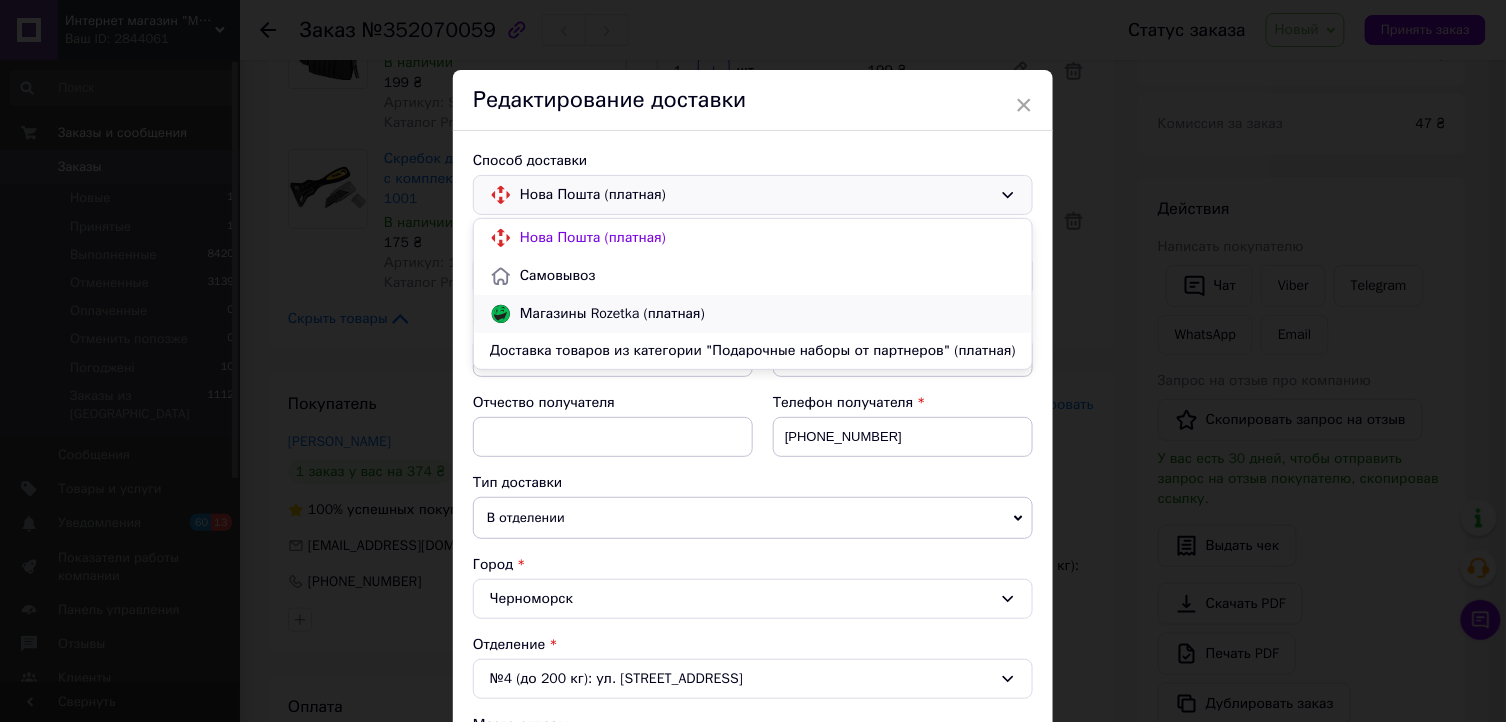 click on "Магазины Rozetka (платная)" at bounding box center [768, 314] 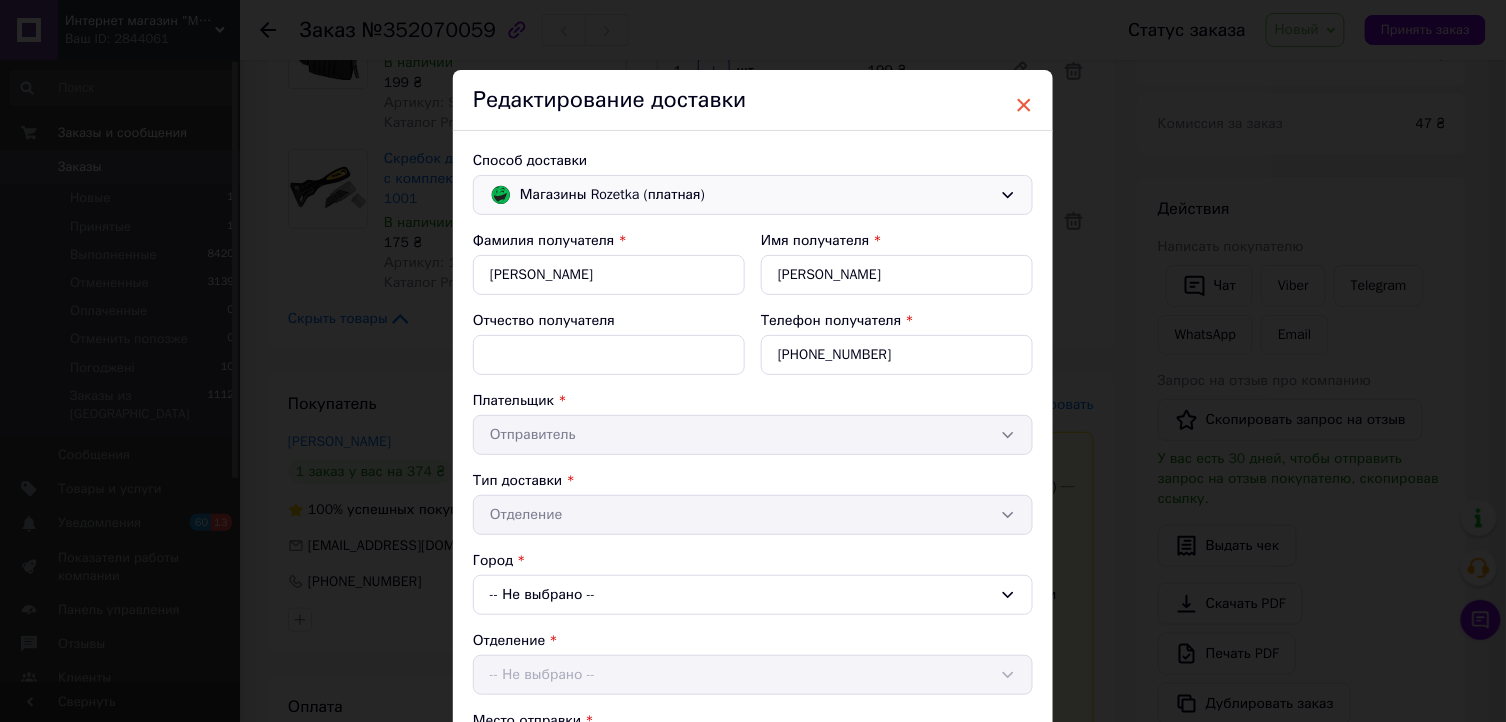 click on "×" at bounding box center (1024, 105) 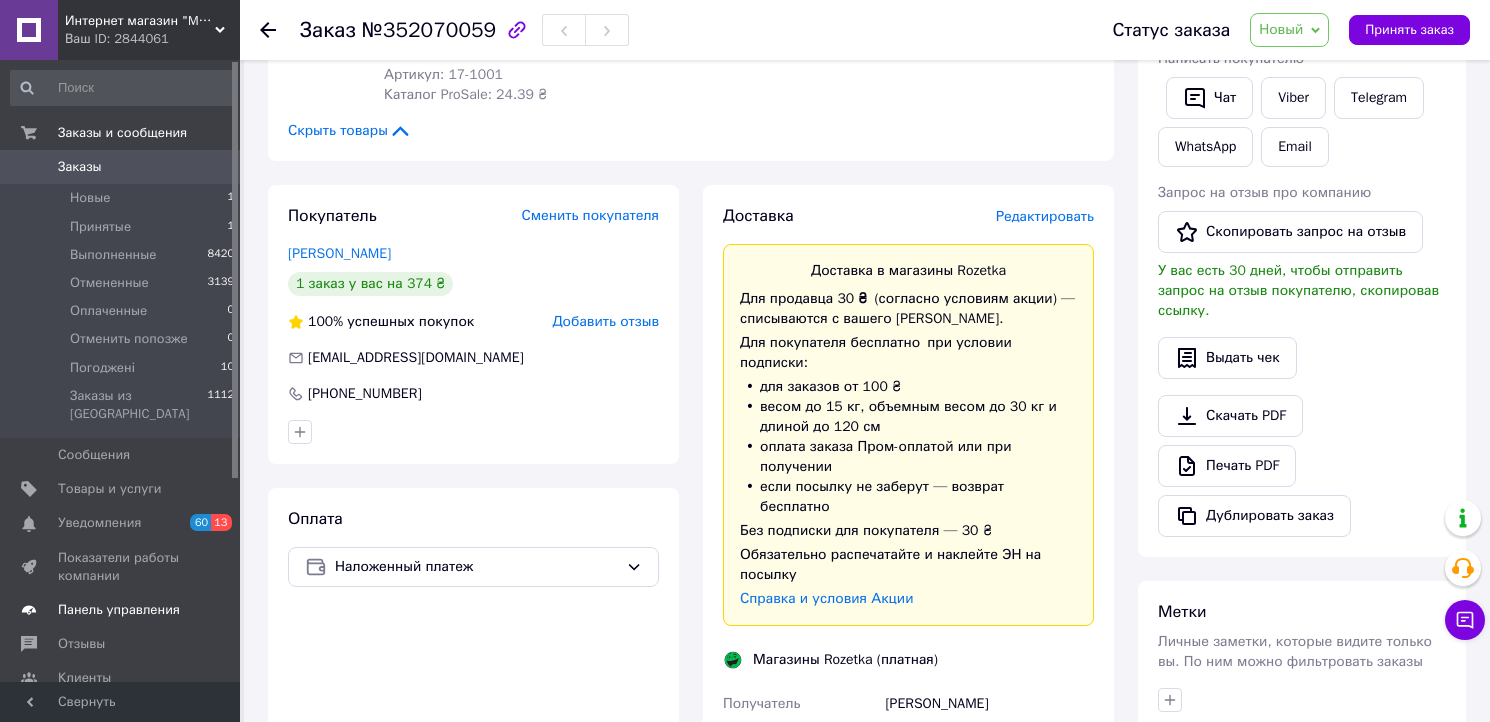 scroll, scrollTop: 444, scrollLeft: 0, axis: vertical 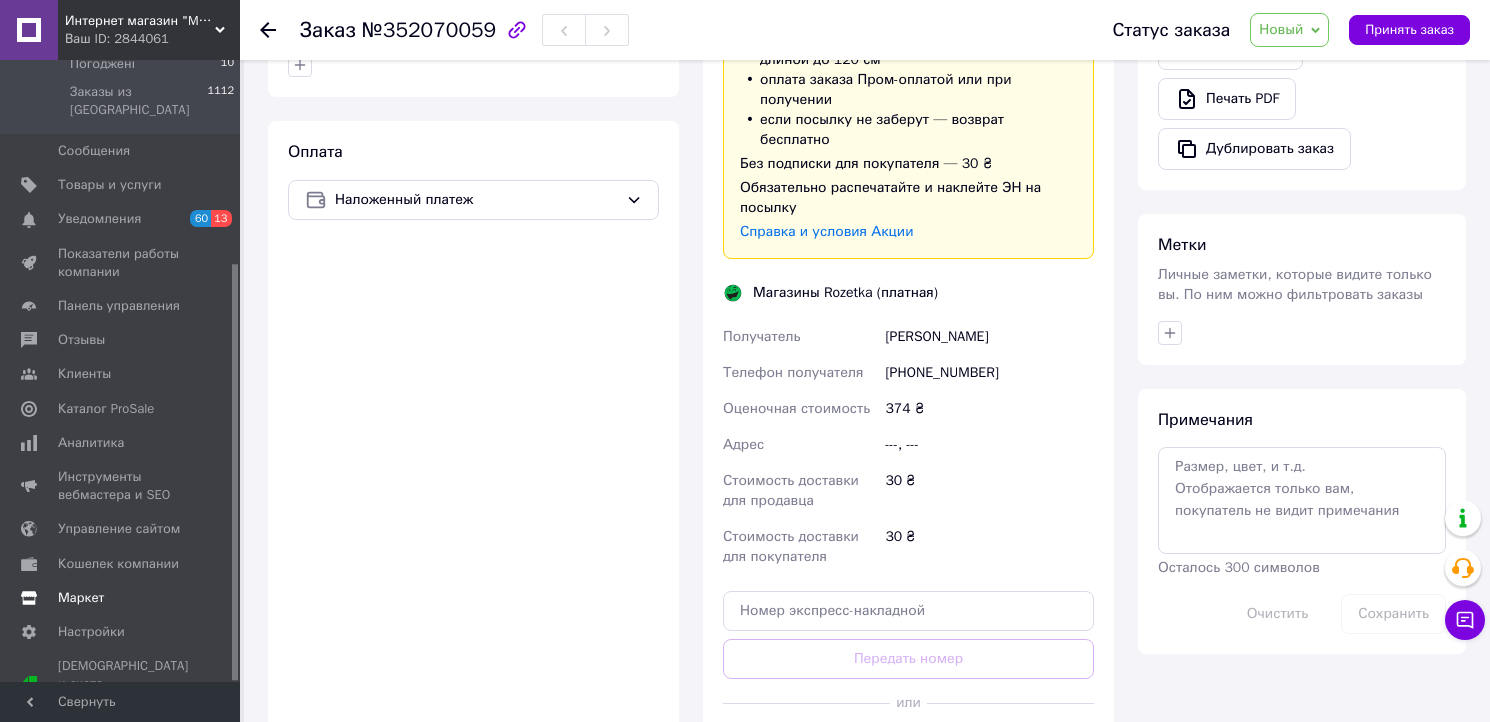 click on "Маркет" at bounding box center (81, 598) 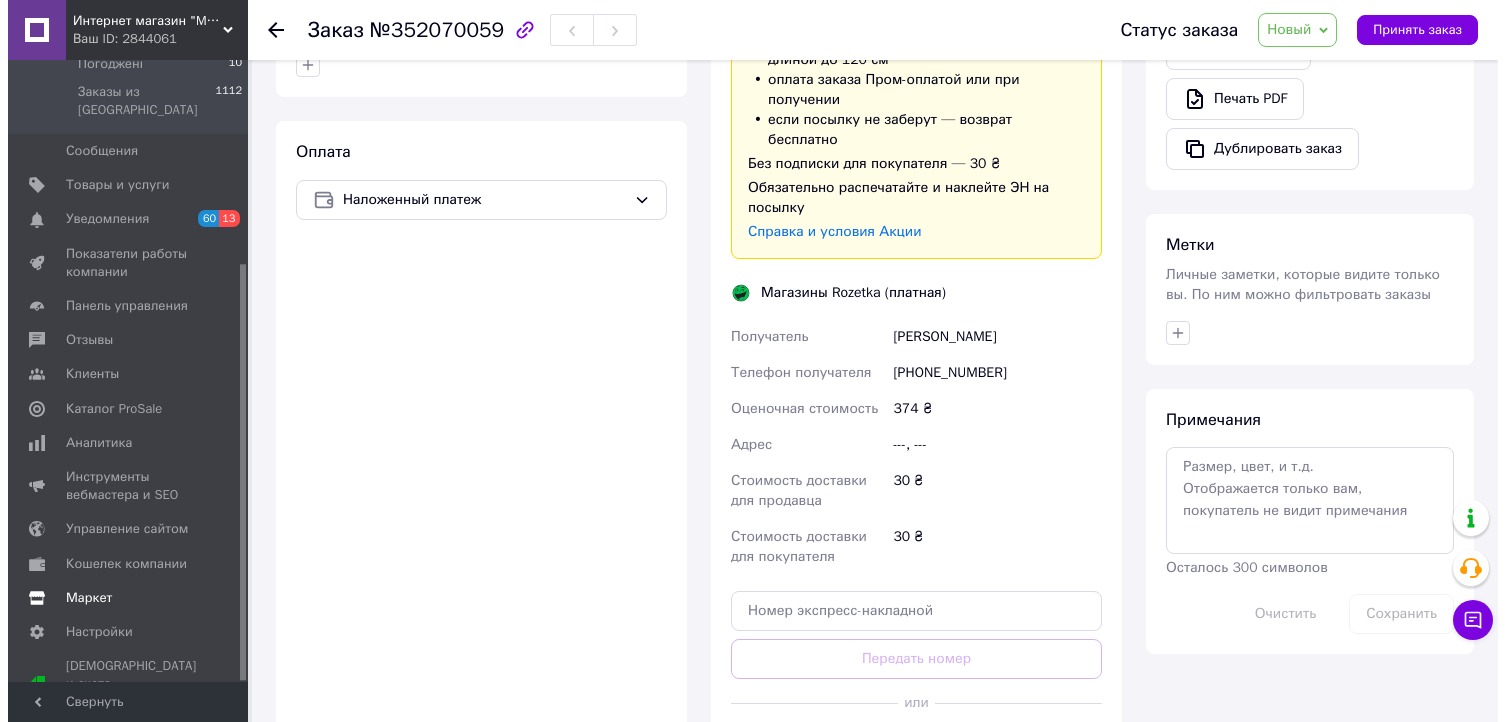scroll, scrollTop: 0, scrollLeft: 0, axis: both 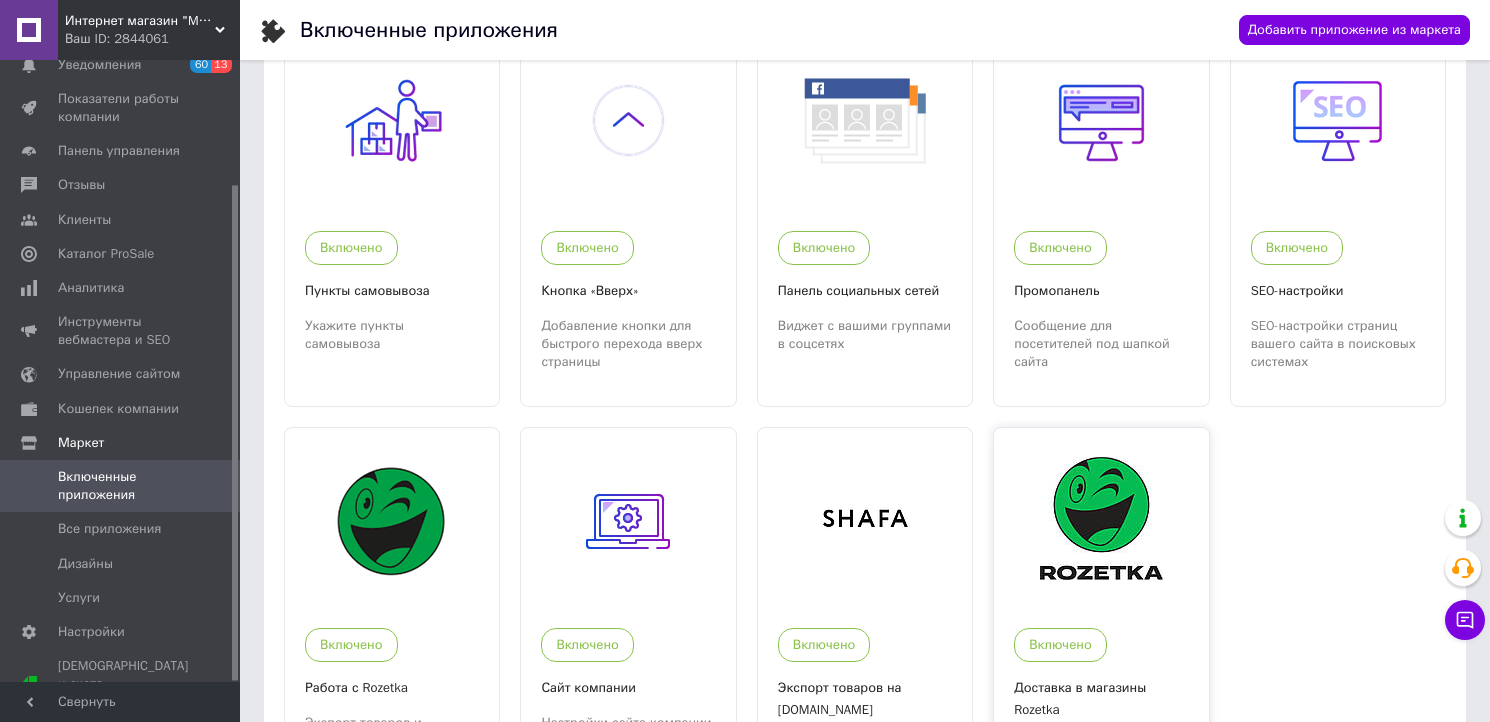 click at bounding box center [1101, 518] 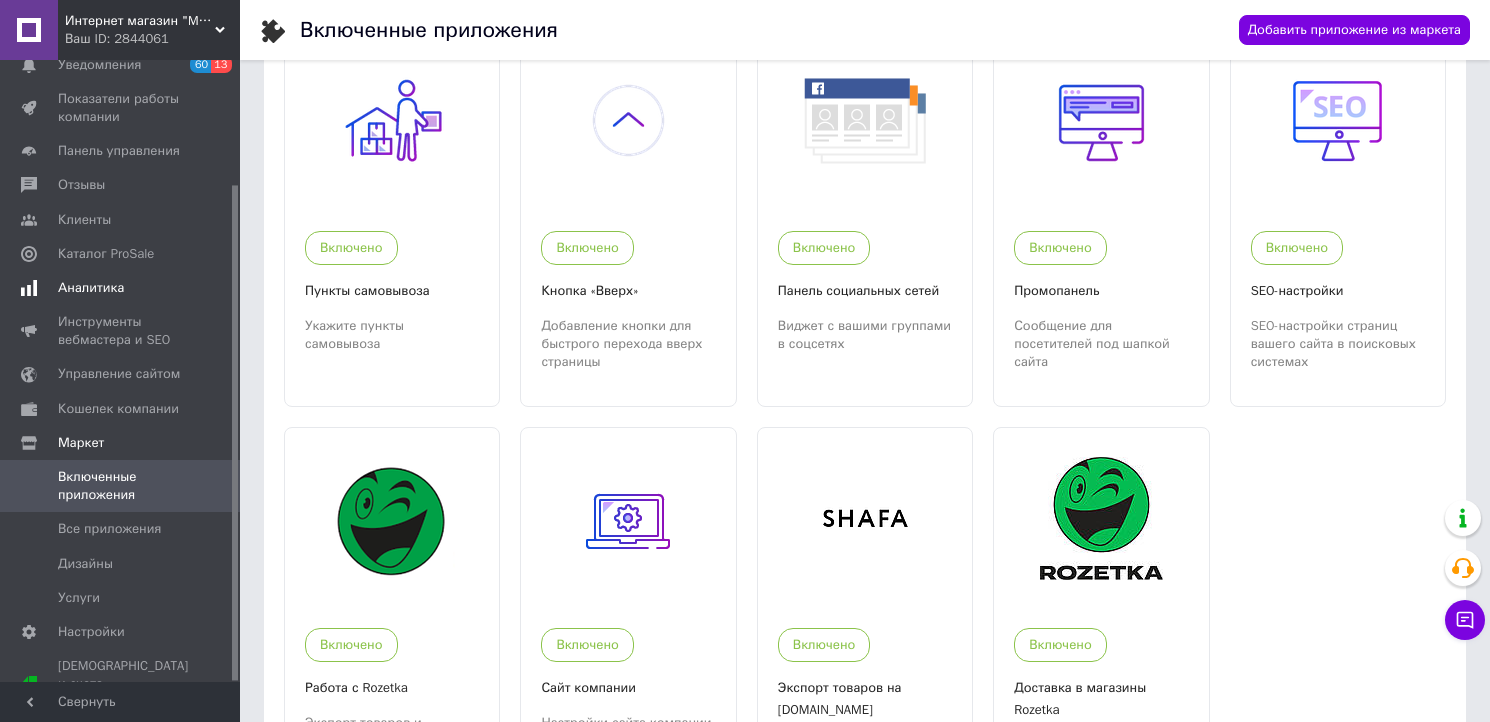 scroll, scrollTop: 32, scrollLeft: 0, axis: vertical 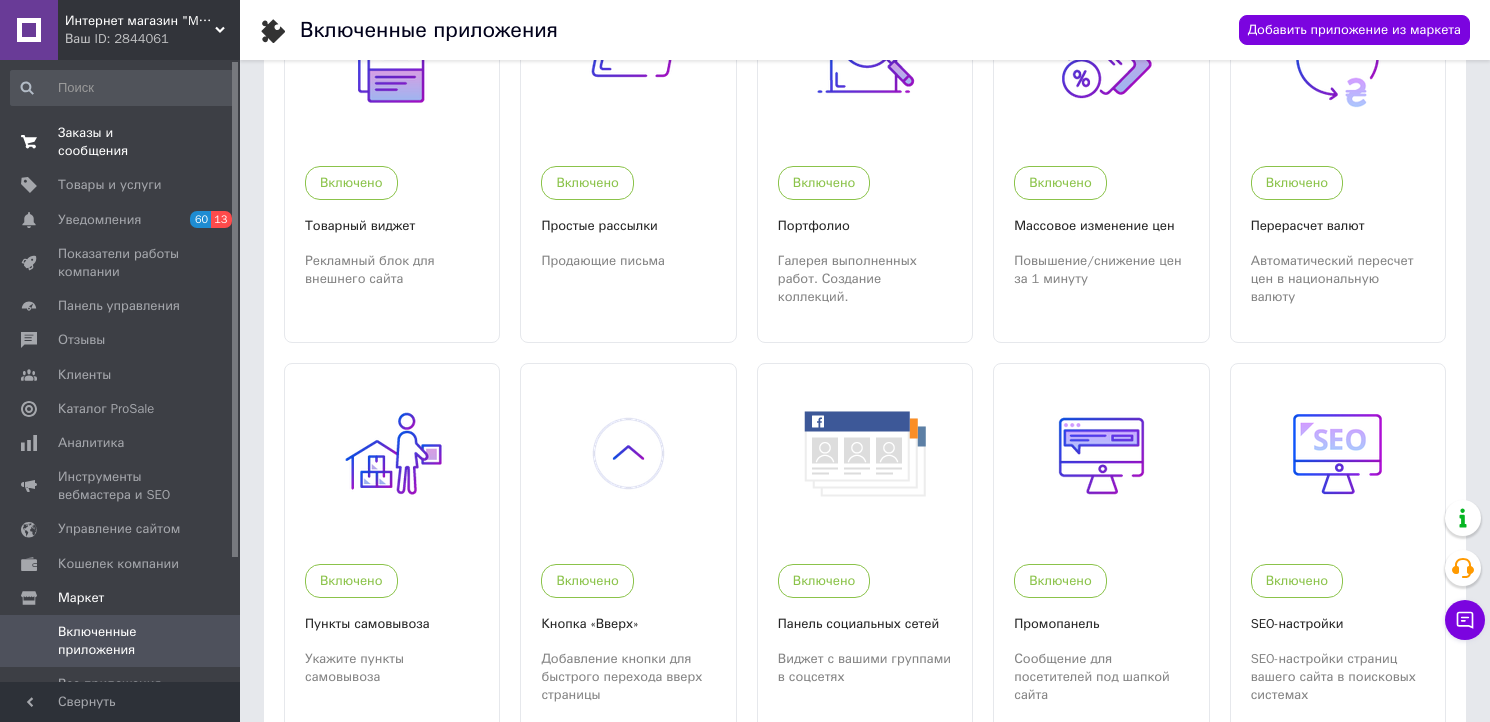 click on "Заказы и сообщения" at bounding box center [121, 142] 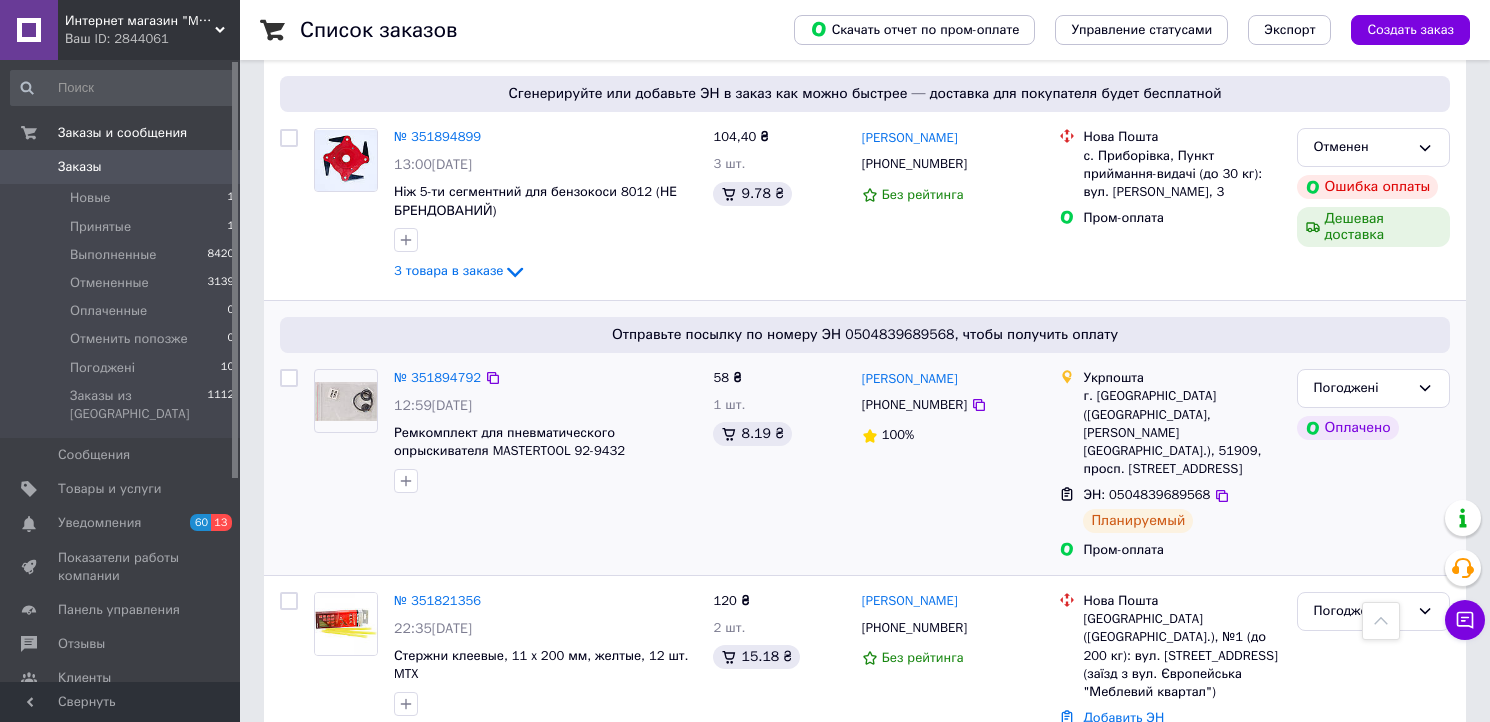 scroll, scrollTop: 1333, scrollLeft: 0, axis: vertical 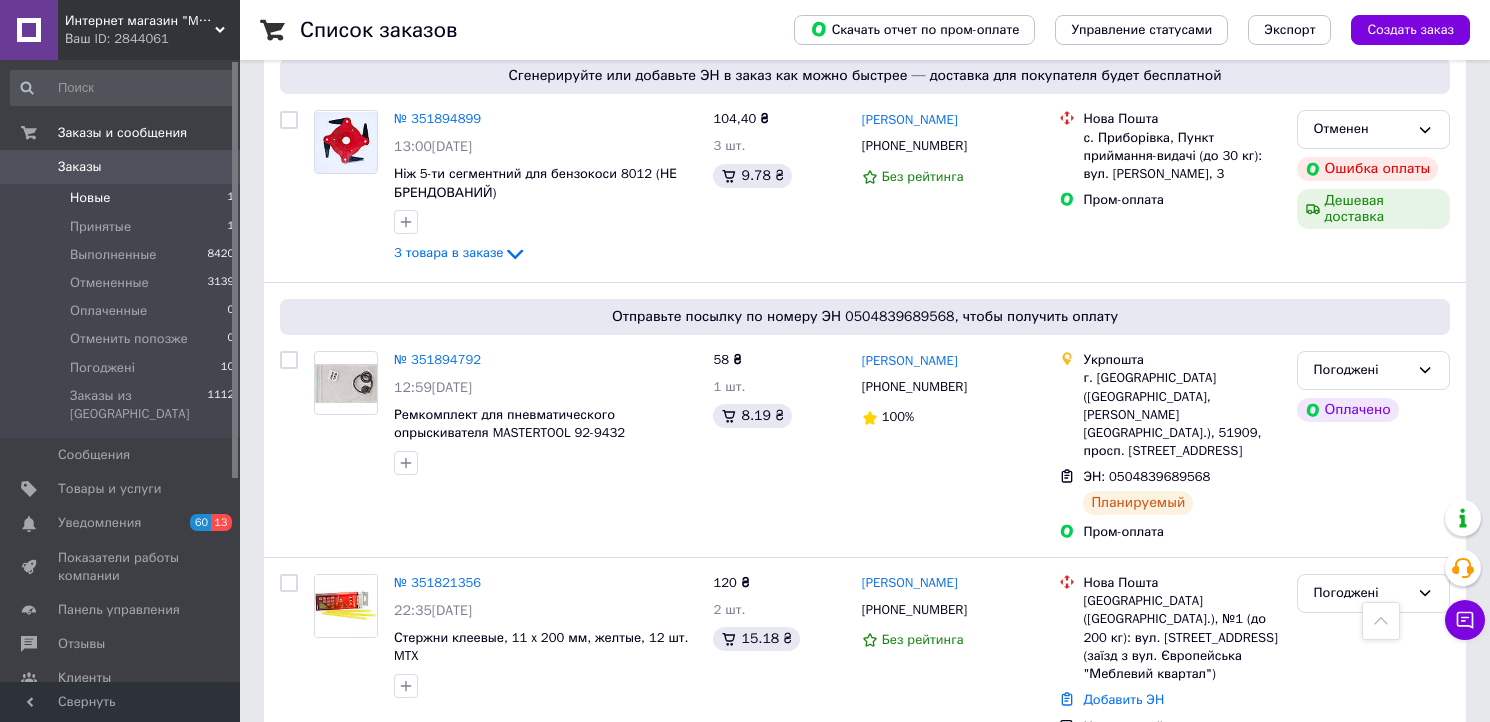 click on "Новые" at bounding box center [90, 198] 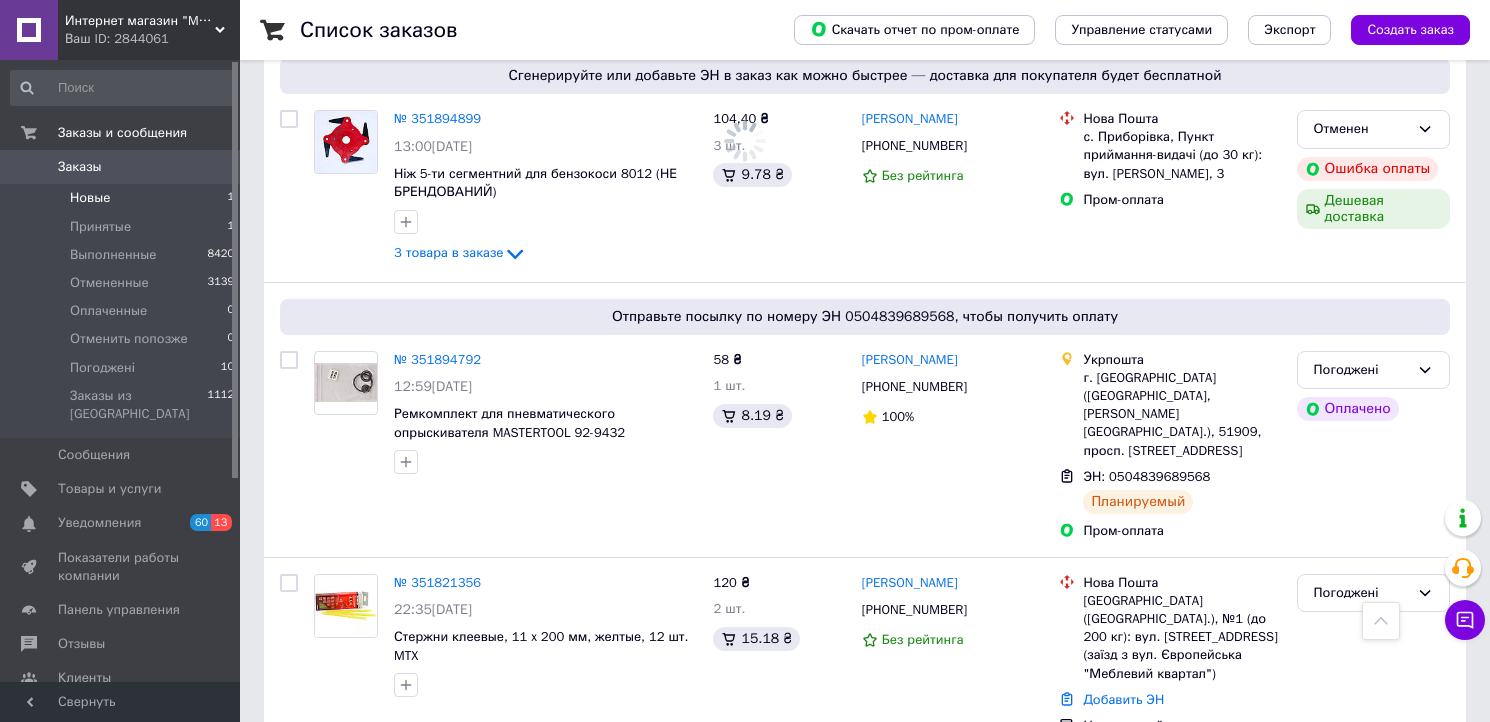 scroll, scrollTop: 0, scrollLeft: 0, axis: both 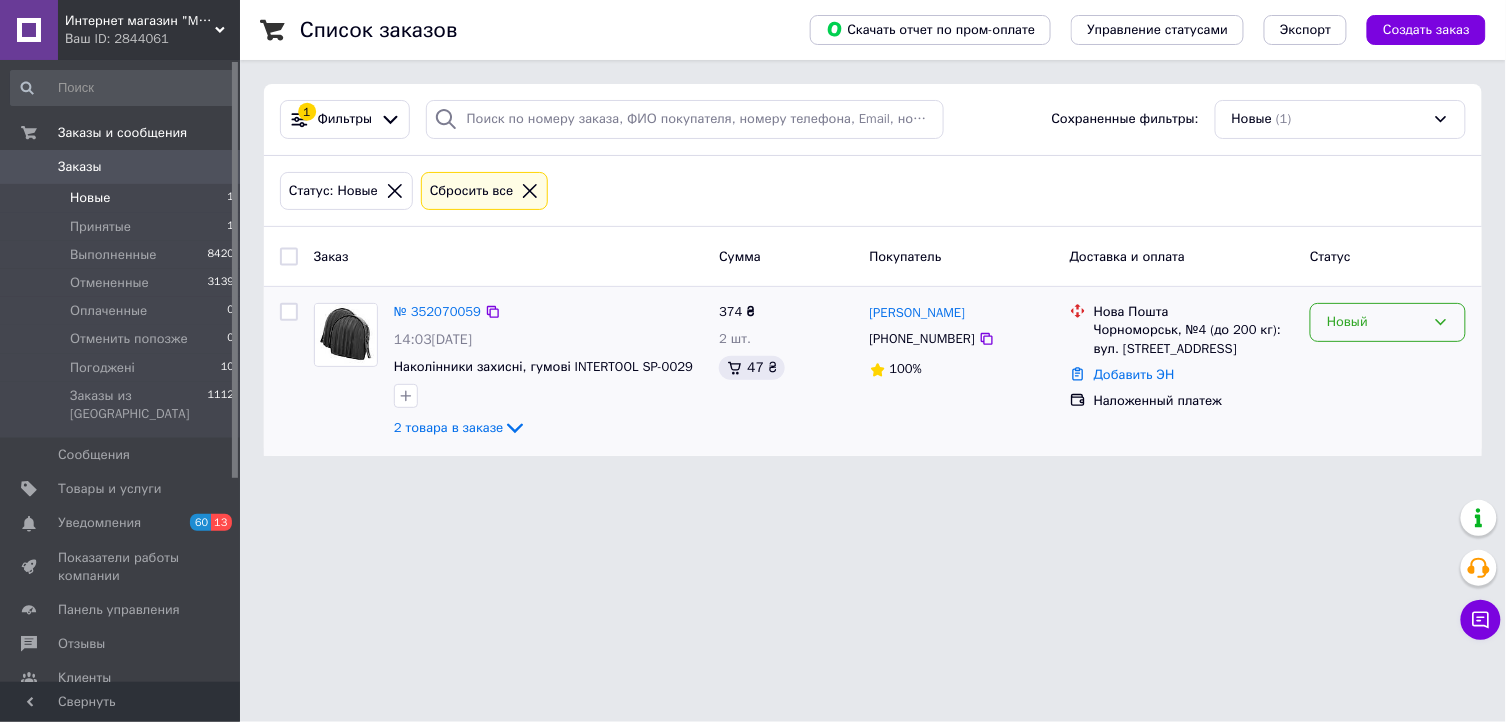 click on "Новый" at bounding box center (1376, 322) 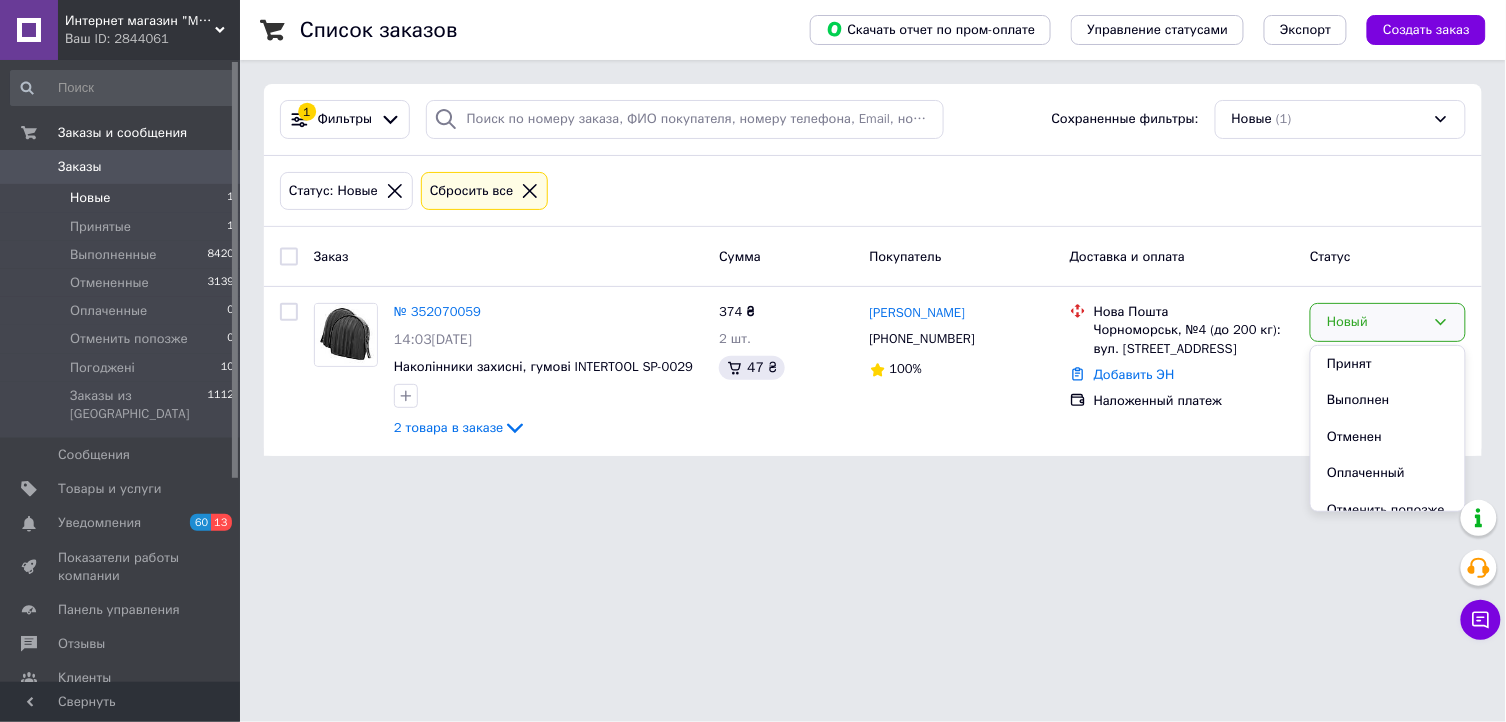 click on "Интернет магазин "Megotools" Ваш ID: 2844061 Сайт Интернет магазин "Megotools" Кабинет покупателя Проверить состояние системы Страница на портале Справка Выйти Заказы и сообщения Заказы 0 Новые 1 Принятые 1 Выполненные 8420 Отмененные 3139 Оплаченные 0 Отменить попозже 0 Погоджені 10 Заказы из Розетки 1112 Сообщения 0 Товары и услуги Уведомления 60 13 Показатели работы компании Панель управления Отзывы Клиенты Каталог ProSale Аналитика Инструменты вебмастера и SEO Управление сайтом Кошелек компании Маркет Настройки Prom топ   1 (1) 100%" at bounding box center [753, 240] 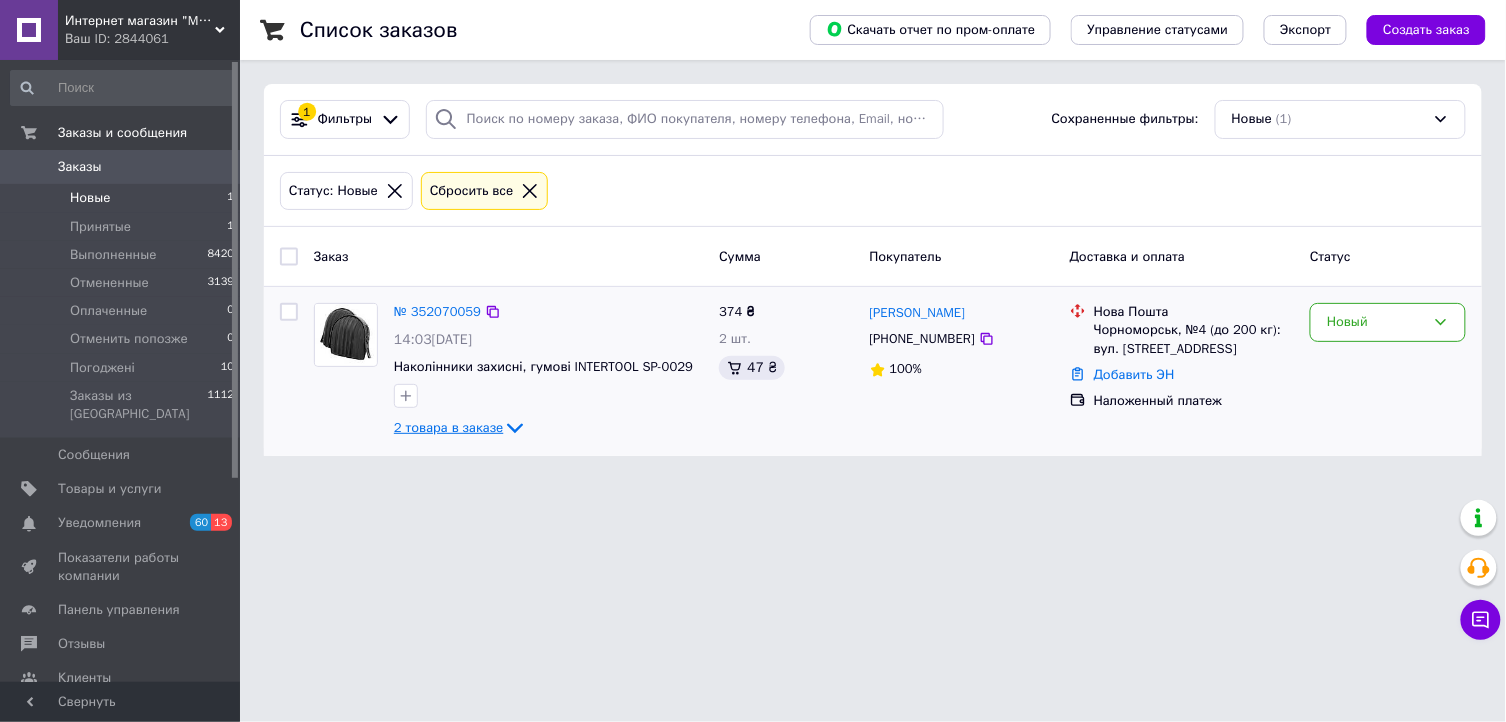 click on "2 товара в заказе" at bounding box center [448, 427] 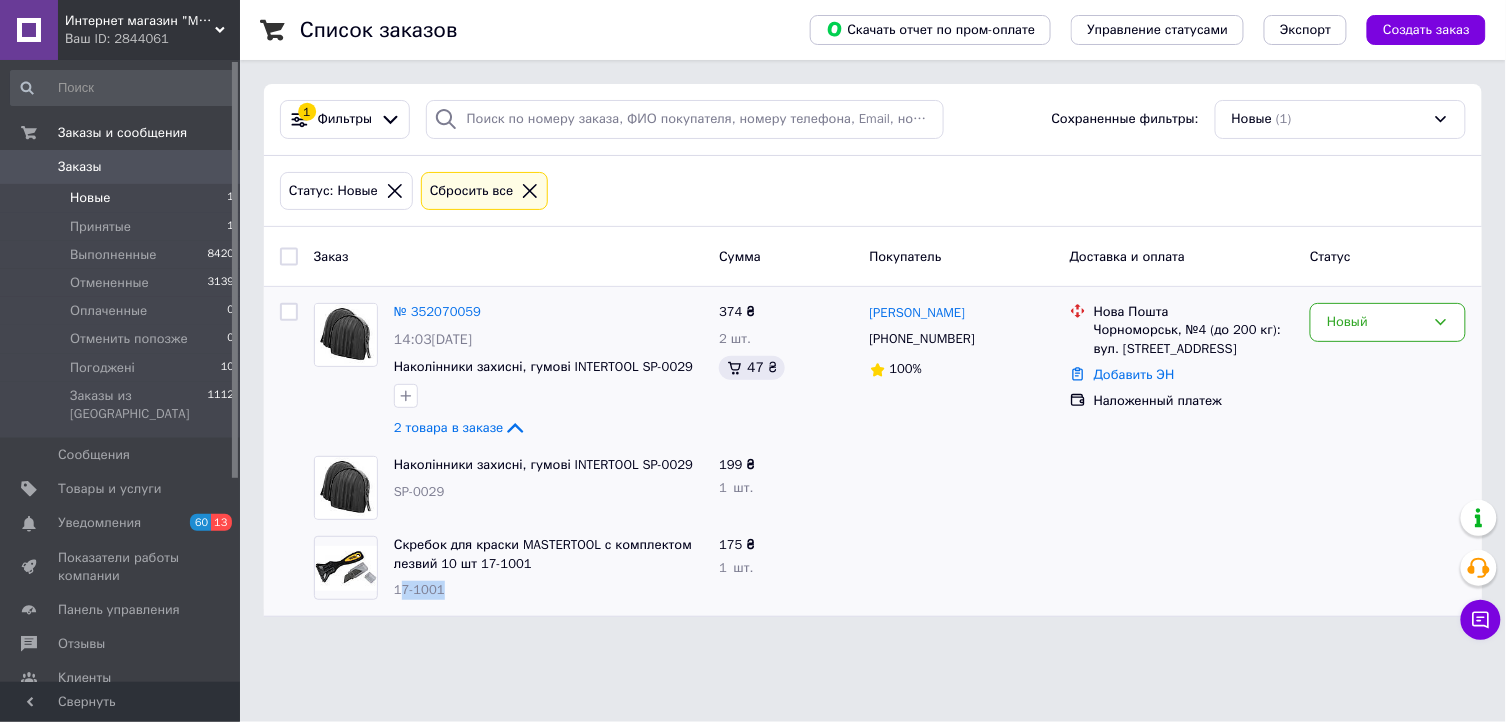 drag, startPoint x: 448, startPoint y: 591, endPoint x: 397, endPoint y: 596, distance: 51.24451 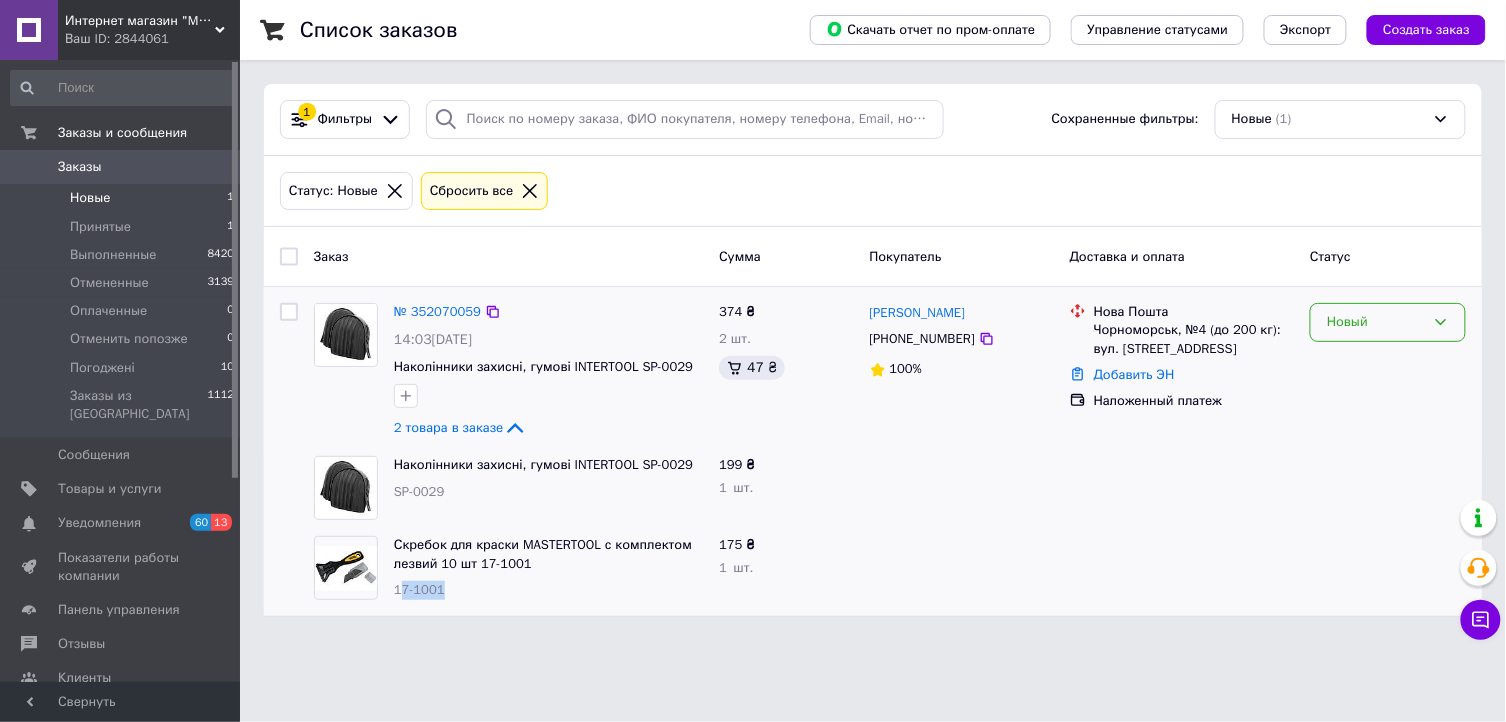 click on "Новый" at bounding box center (1376, 322) 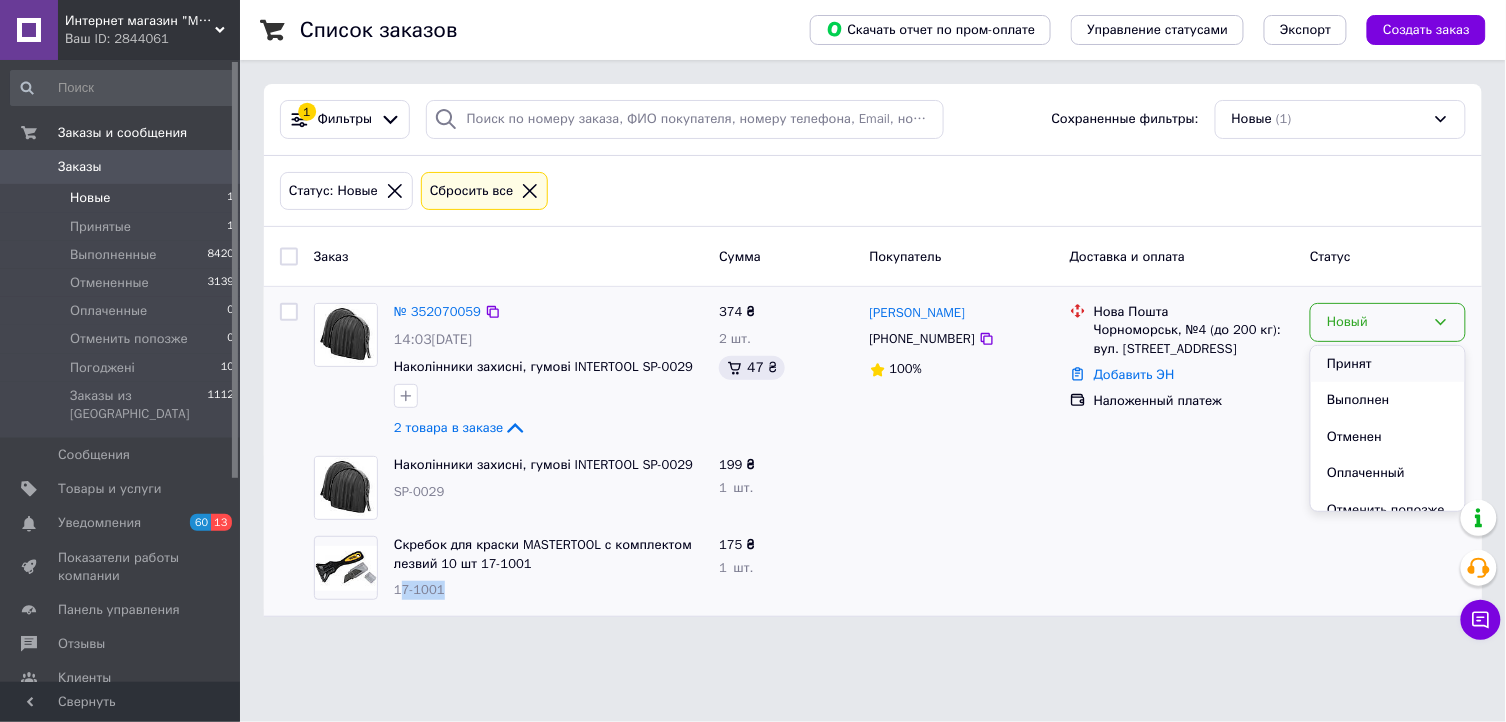 click on "Принят" at bounding box center (1388, 364) 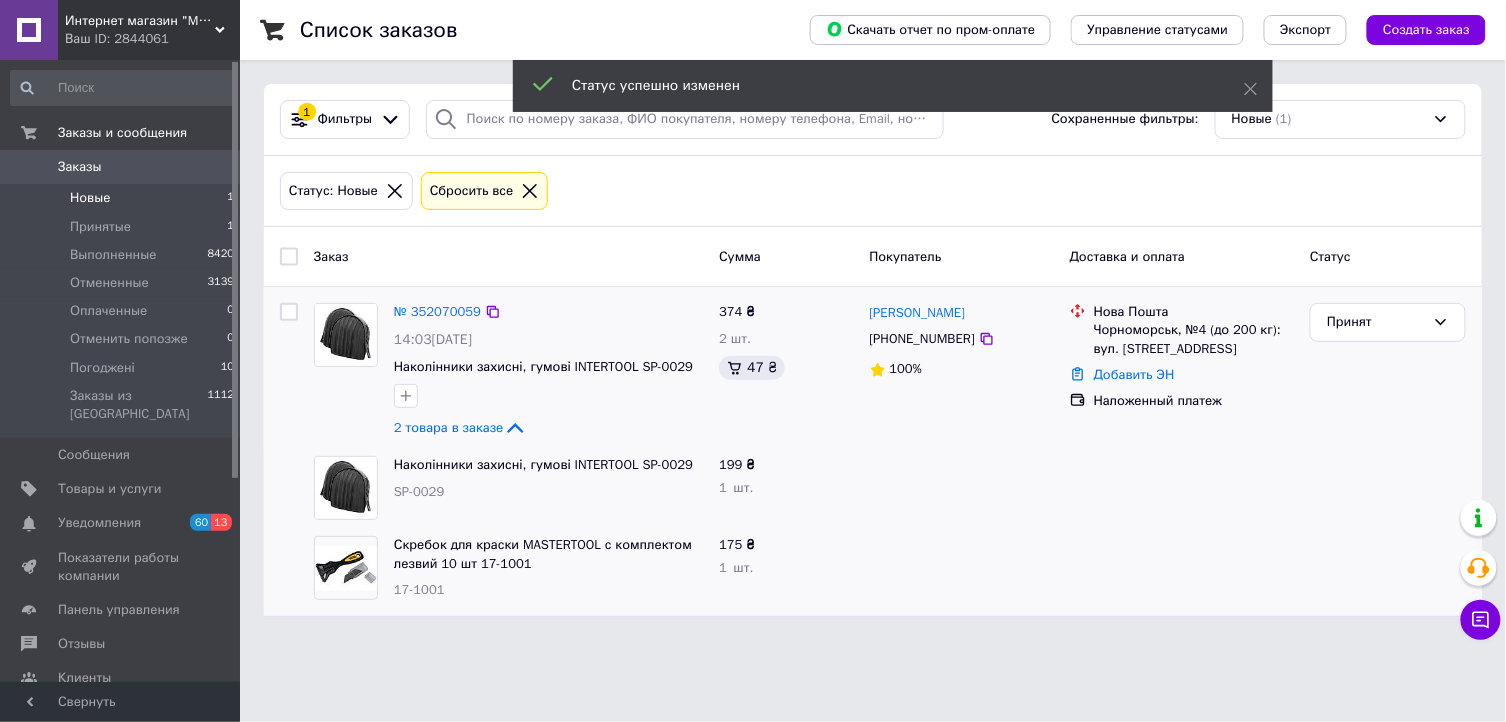 click on "Новые 1" at bounding box center (123, 198) 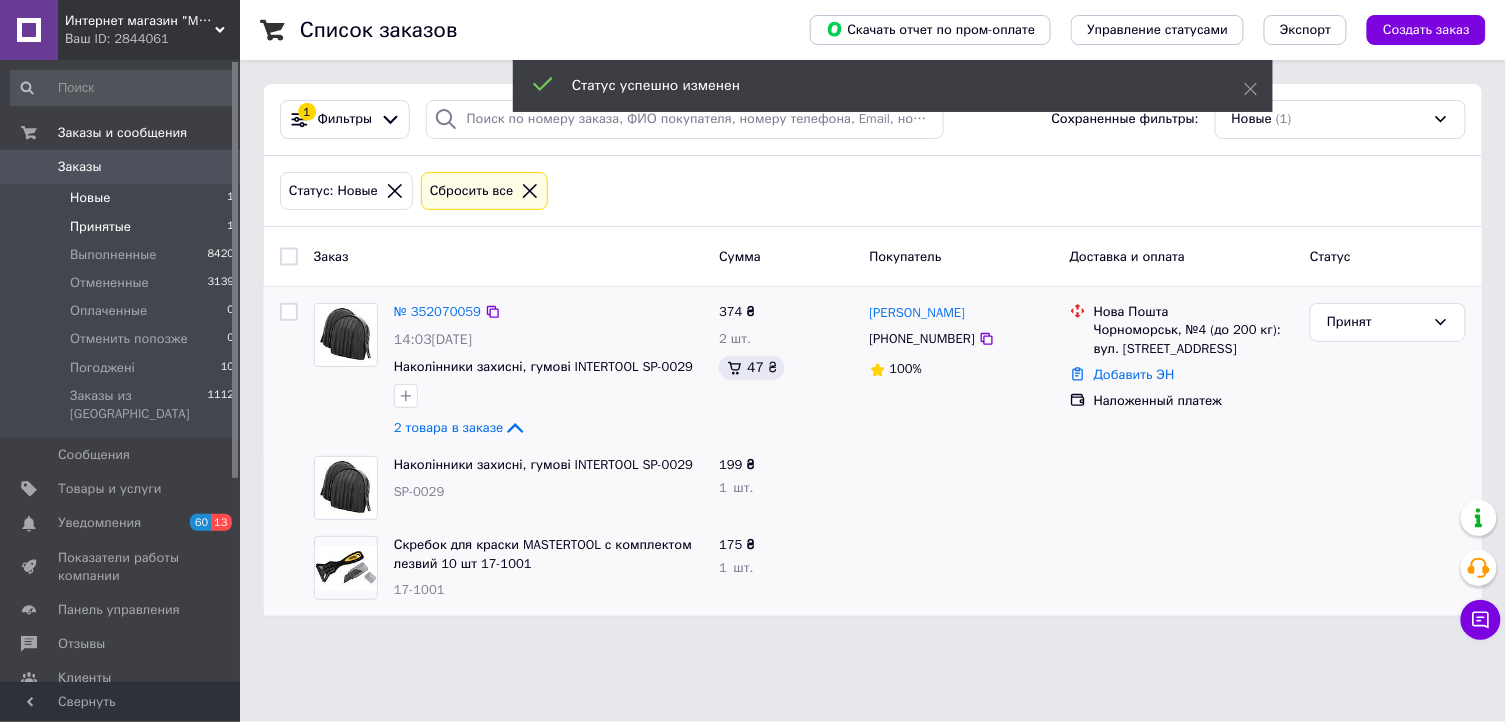 click on "Принятые" at bounding box center (100, 227) 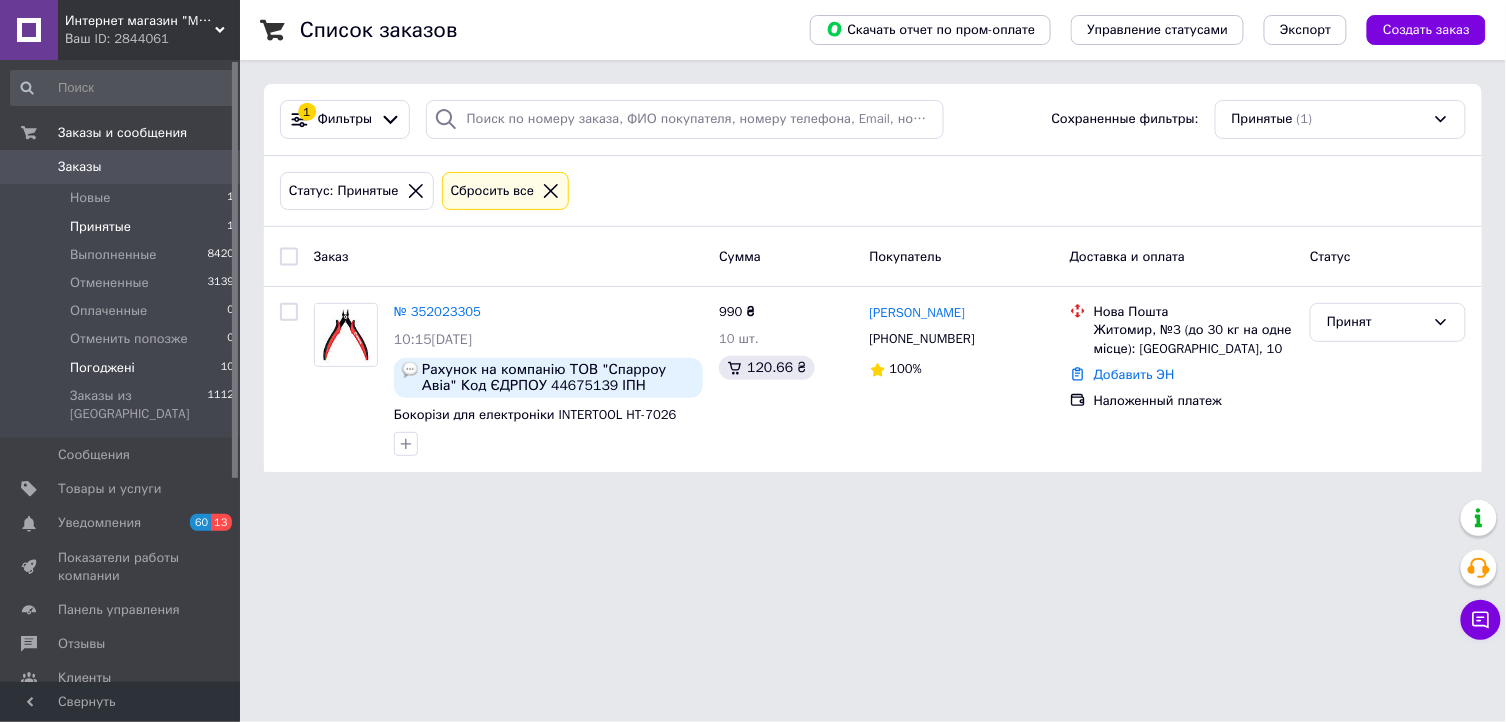 click on "Погоджені" at bounding box center (102, 368) 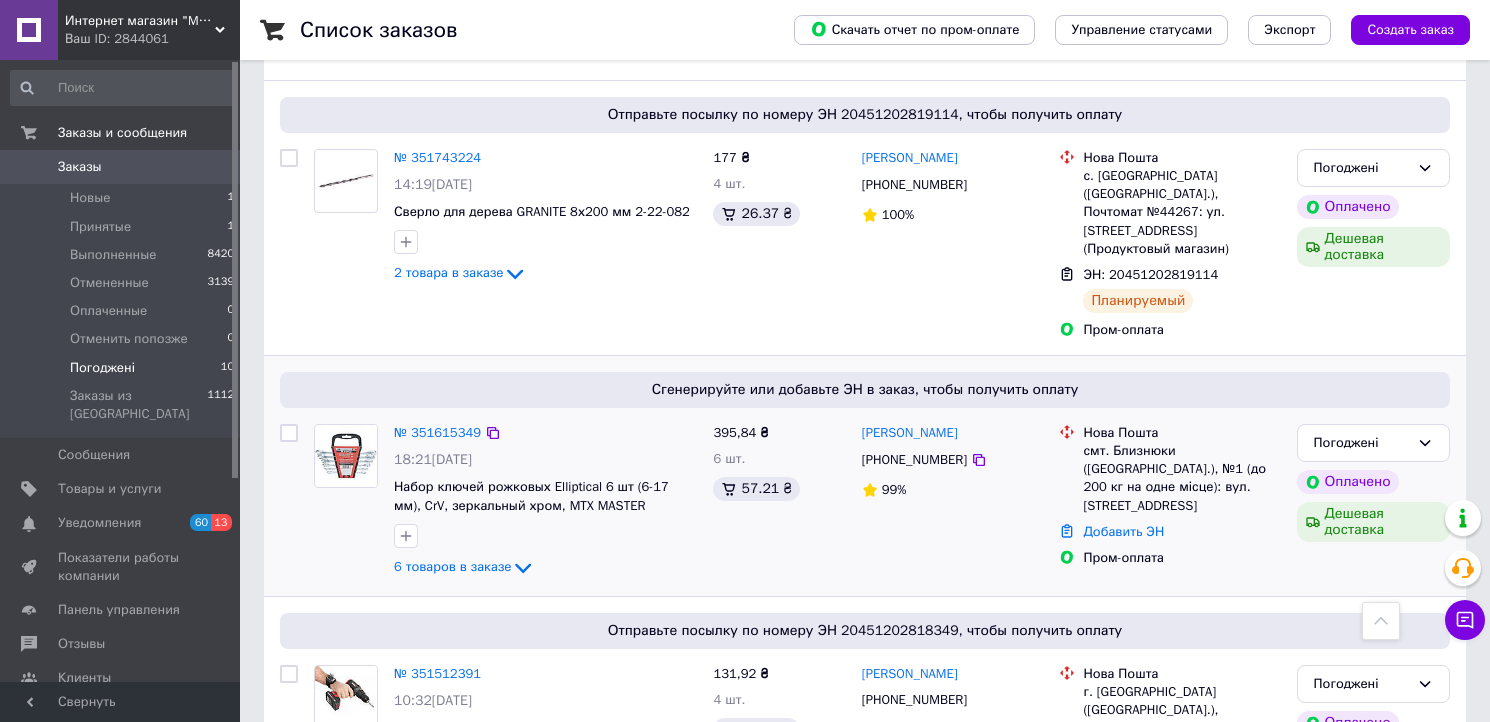 scroll, scrollTop: 1333, scrollLeft: 0, axis: vertical 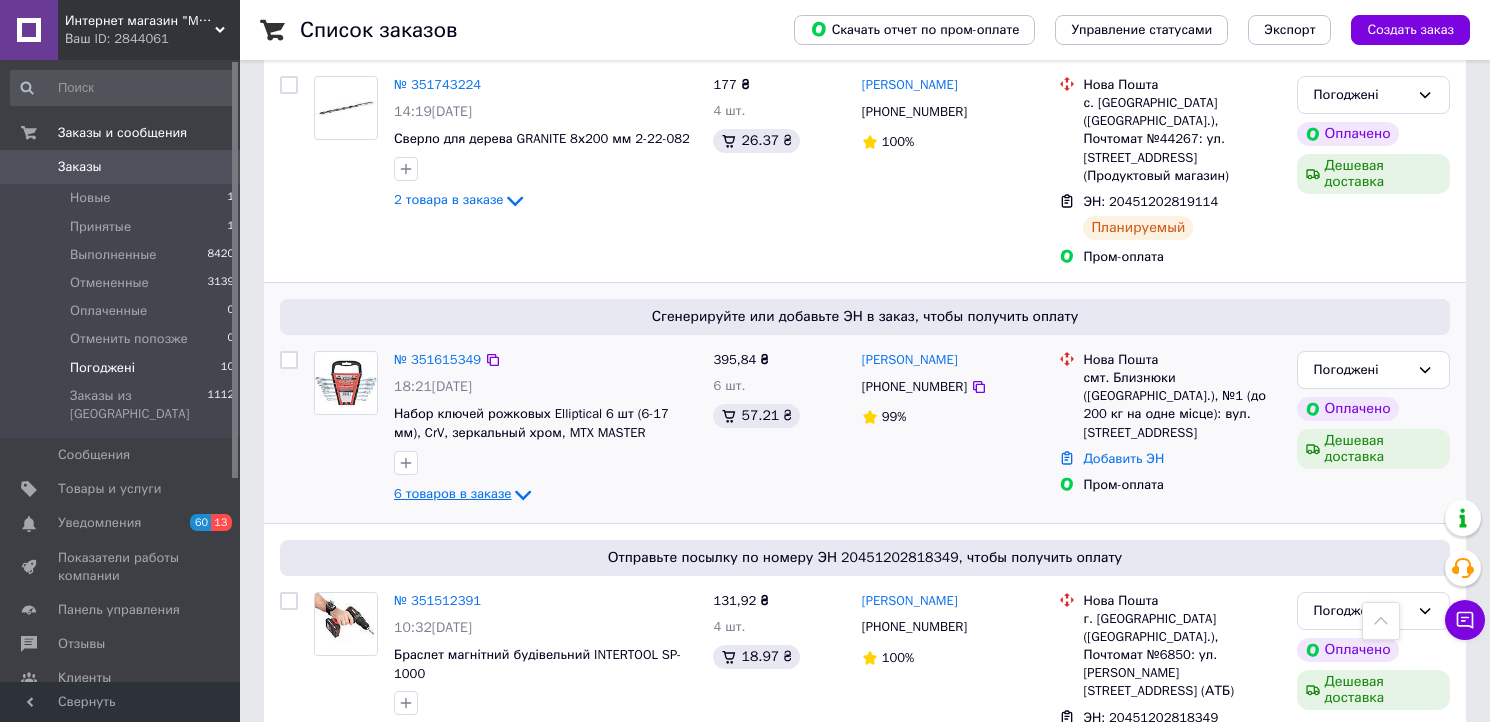 click on "6 товаров в заказе" at bounding box center [452, 493] 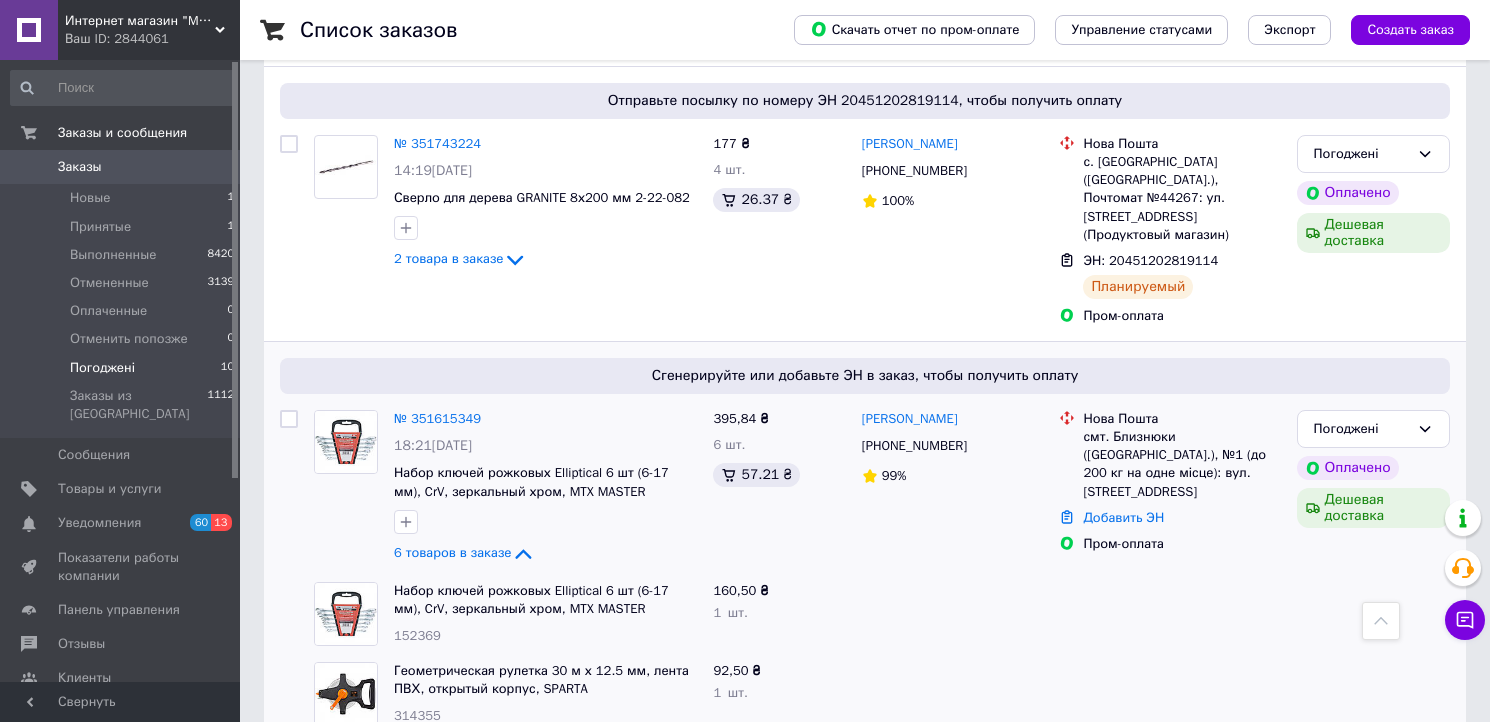 scroll, scrollTop: 1222, scrollLeft: 0, axis: vertical 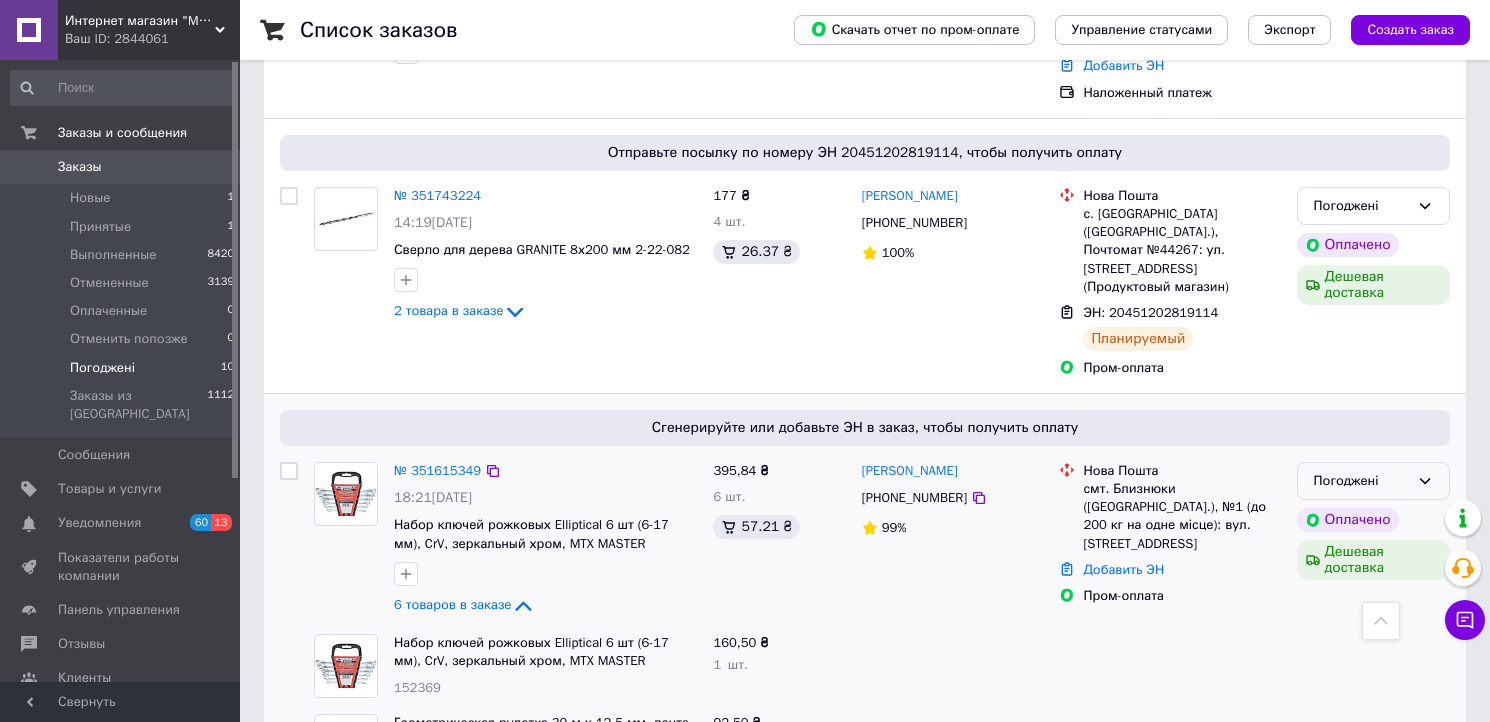 click on "Погоджені" at bounding box center [1373, 481] 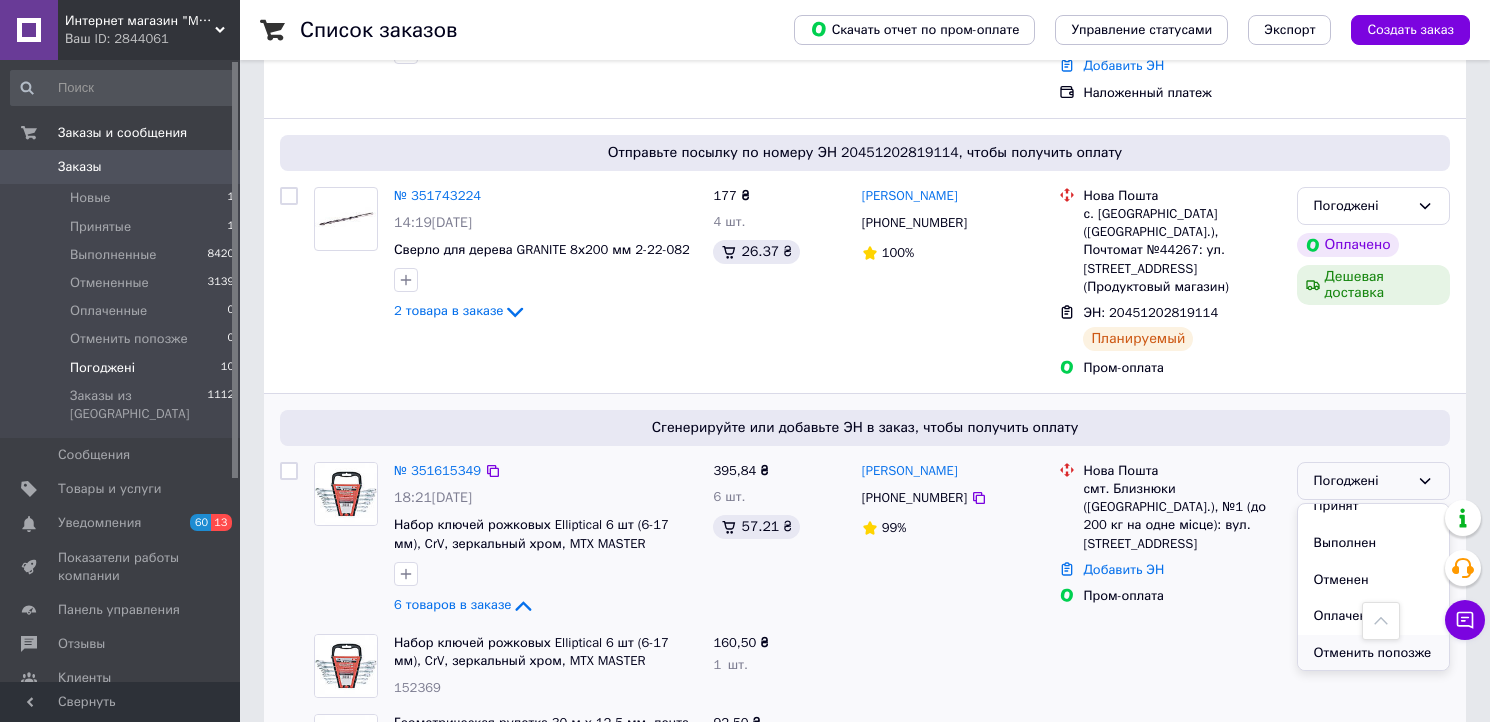 scroll, scrollTop: 36, scrollLeft: 0, axis: vertical 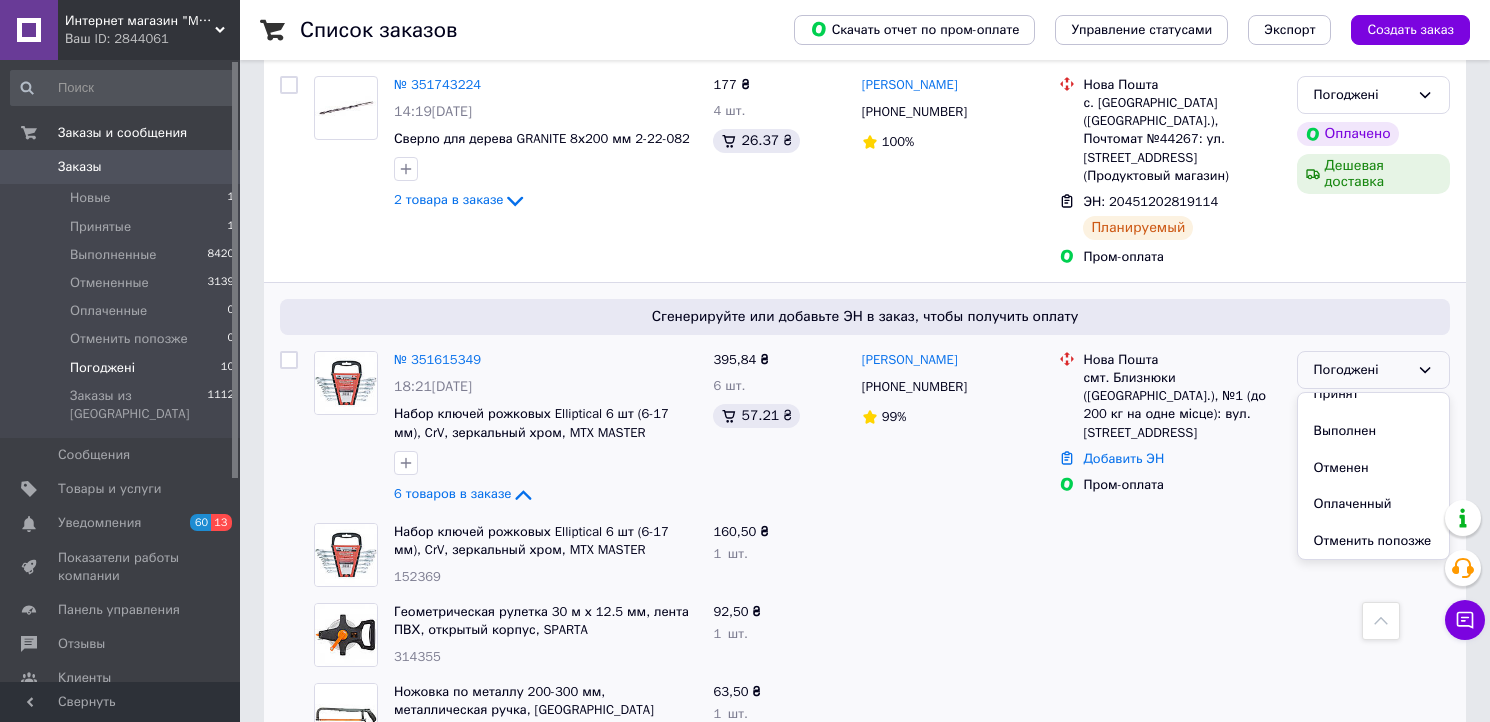 click at bounding box center (1169, 635) 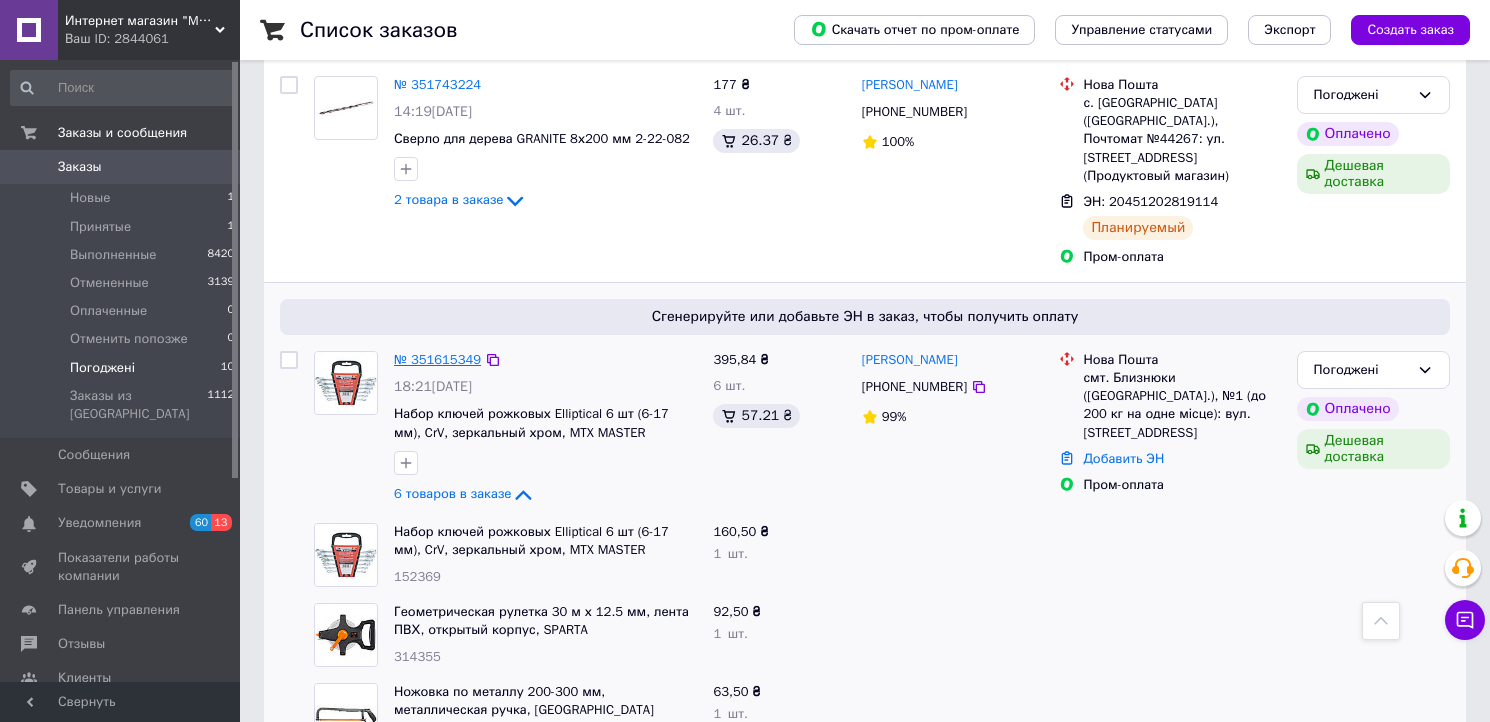 click on "№ 351615349" at bounding box center (437, 359) 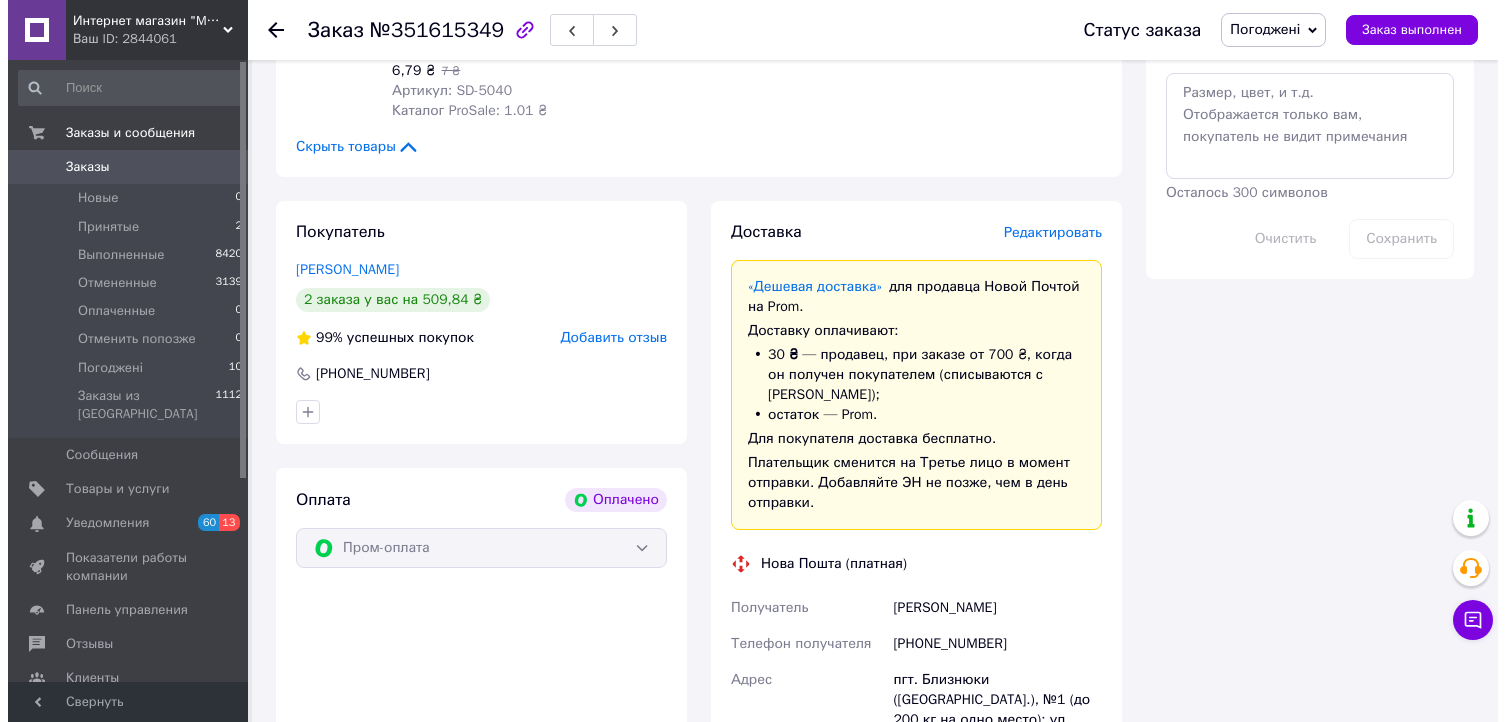 scroll, scrollTop: 1181, scrollLeft: 0, axis: vertical 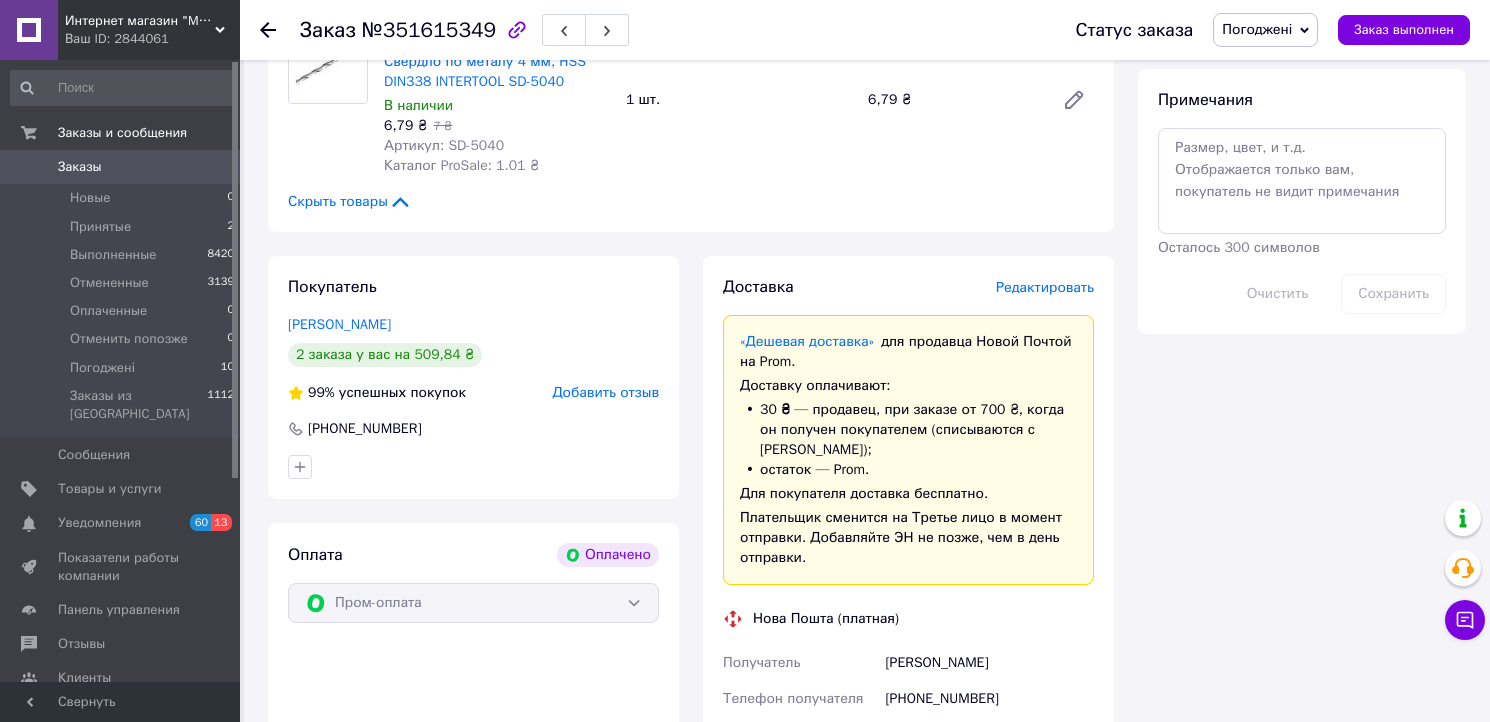 click on "Редактировать" at bounding box center (1045, 287) 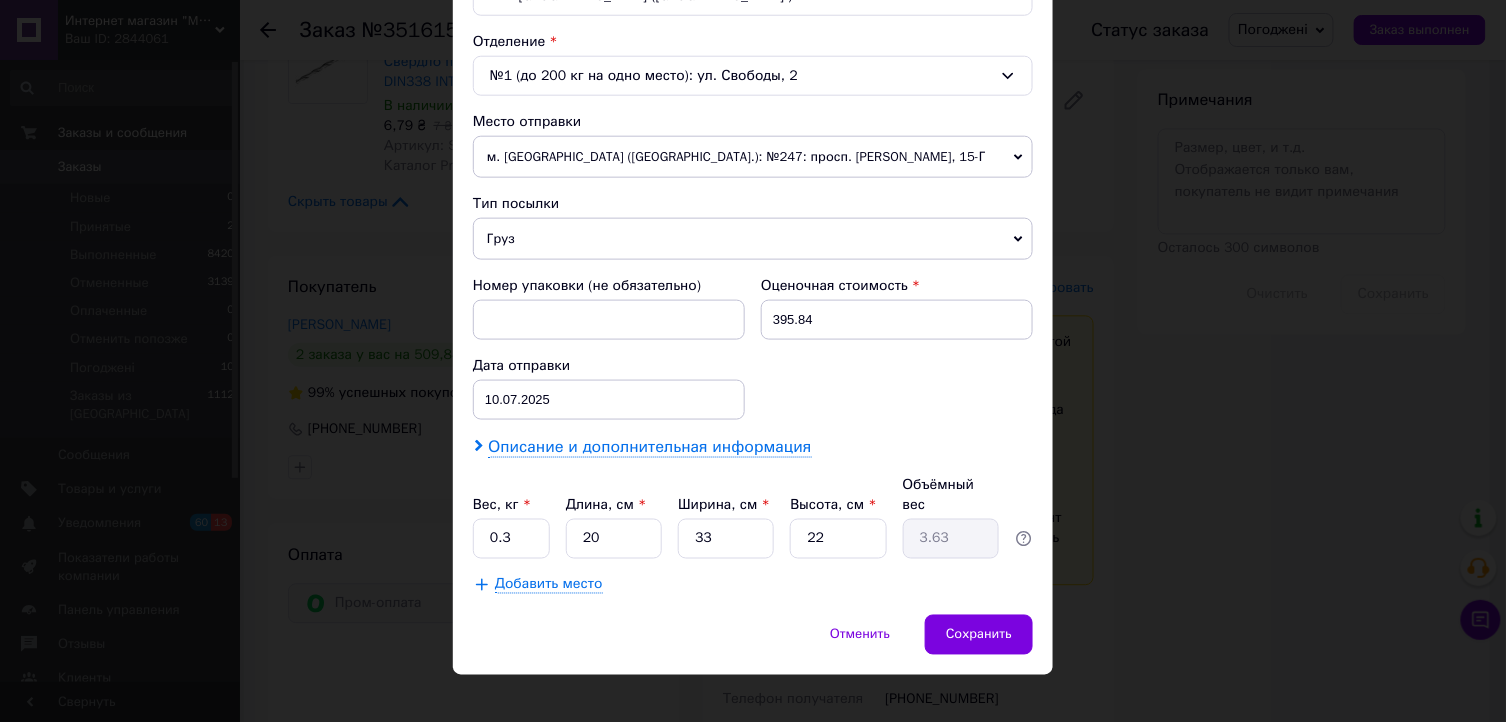 scroll, scrollTop: 607, scrollLeft: 0, axis: vertical 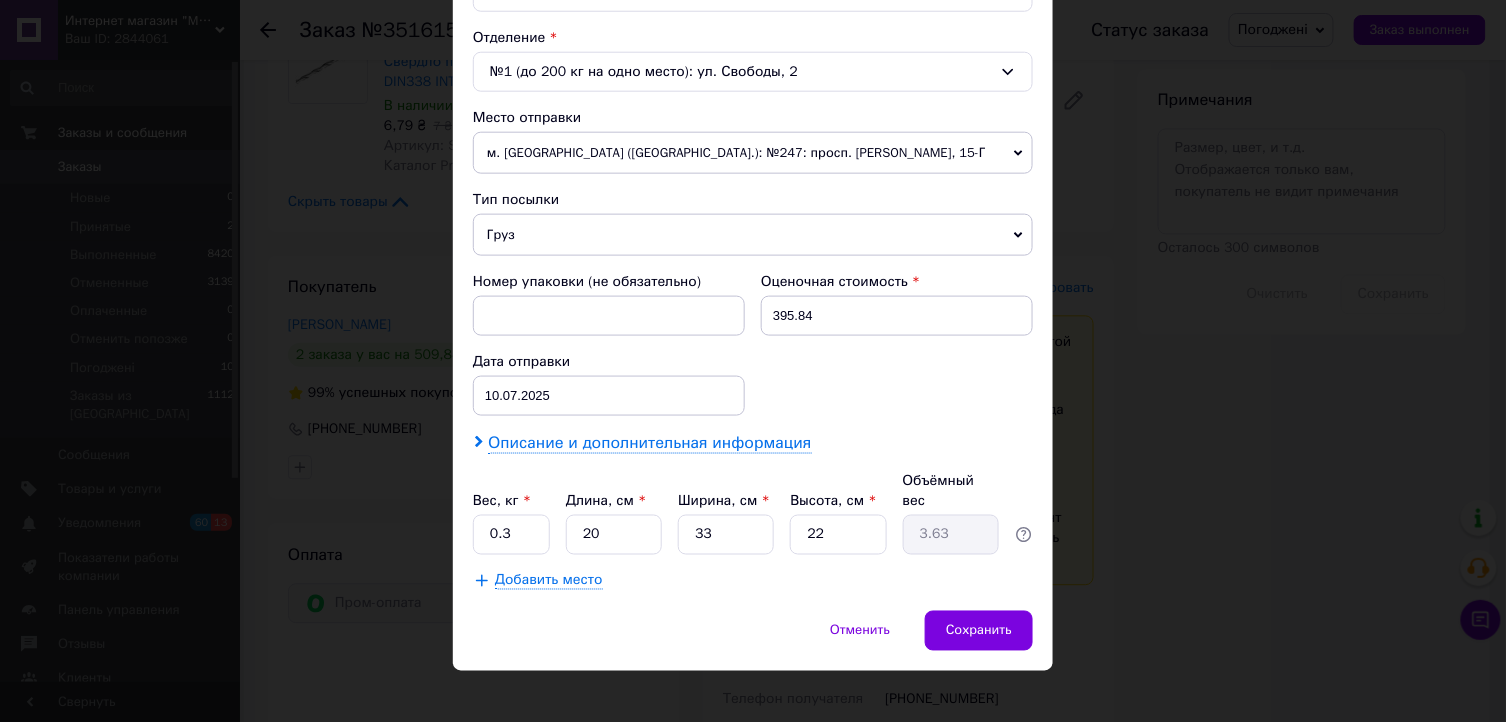 click on "Описание и дополнительная информация" at bounding box center [649, 443] 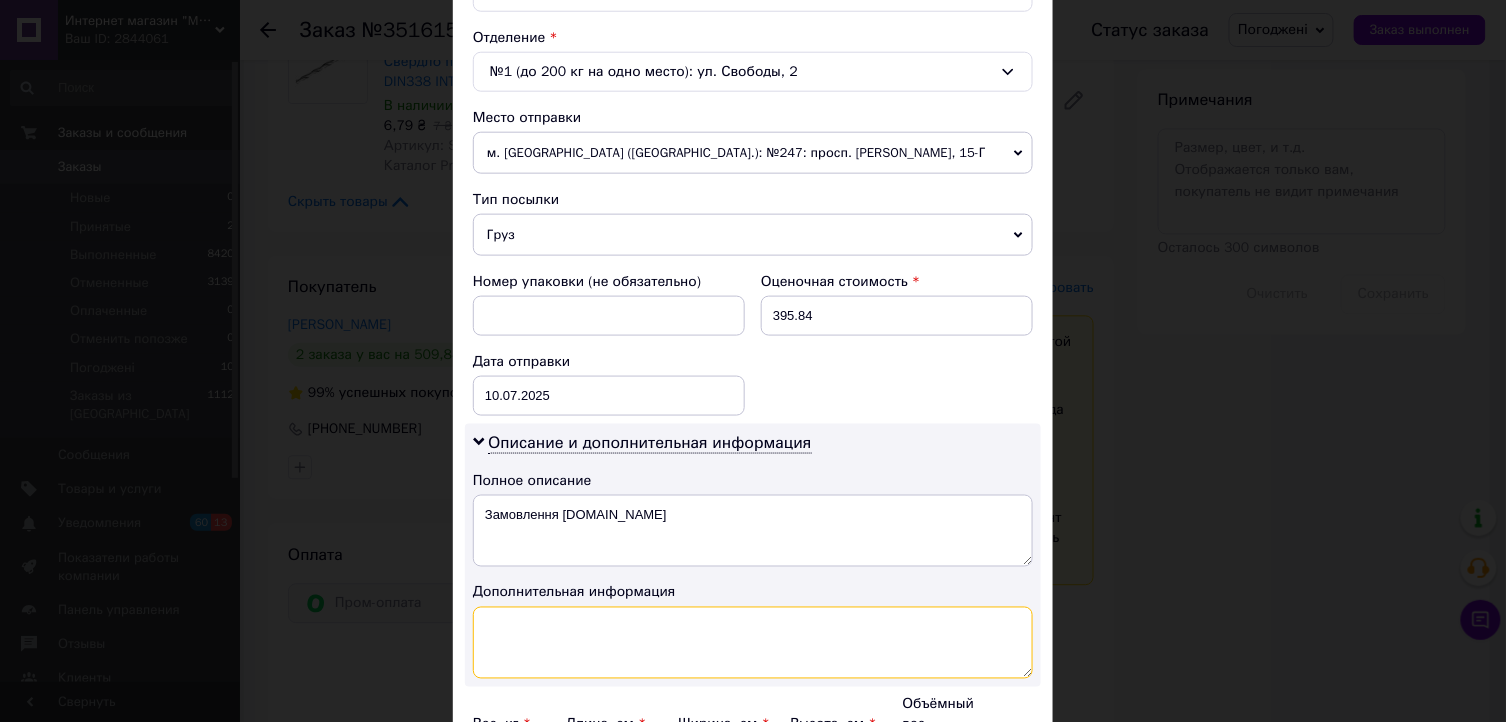 click at bounding box center [753, 643] 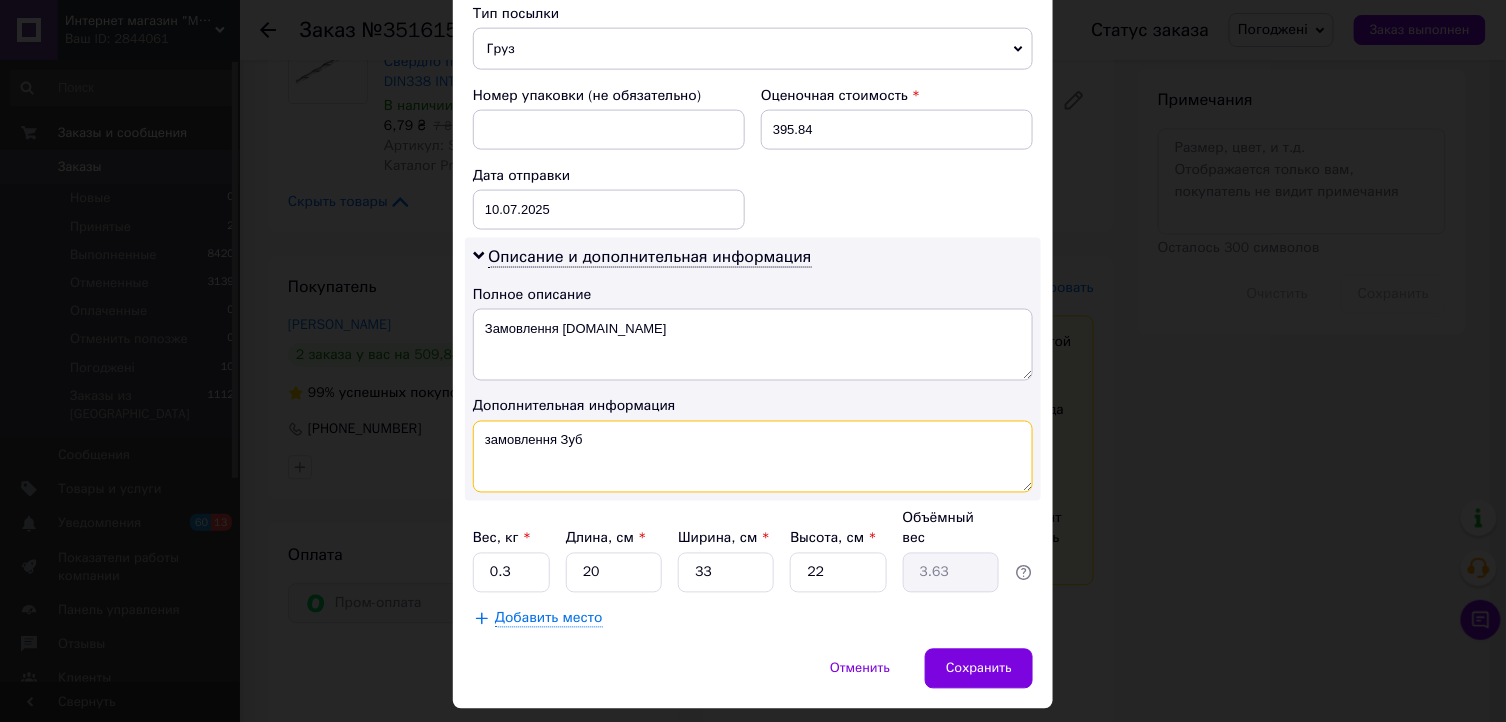 scroll, scrollTop: 830, scrollLeft: 0, axis: vertical 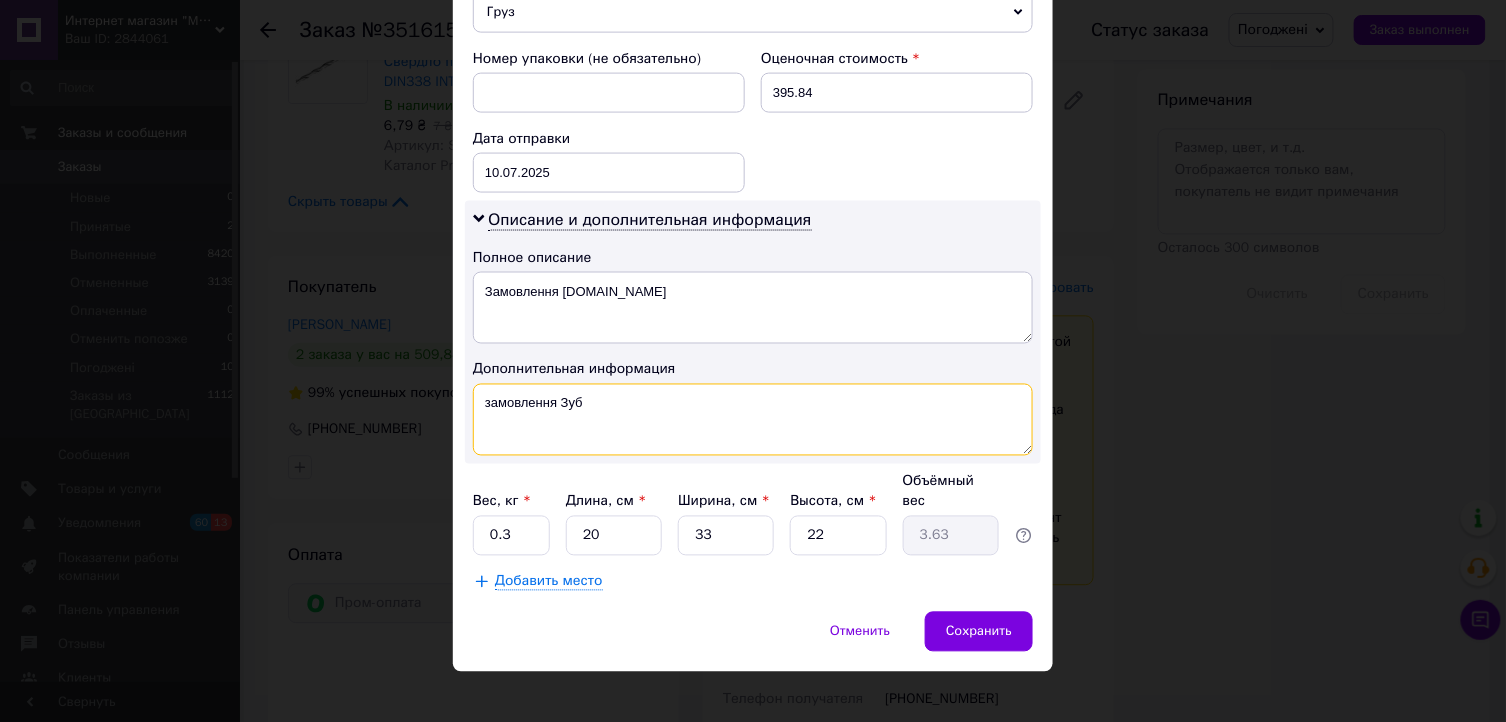 type on "замовлення Зуб" 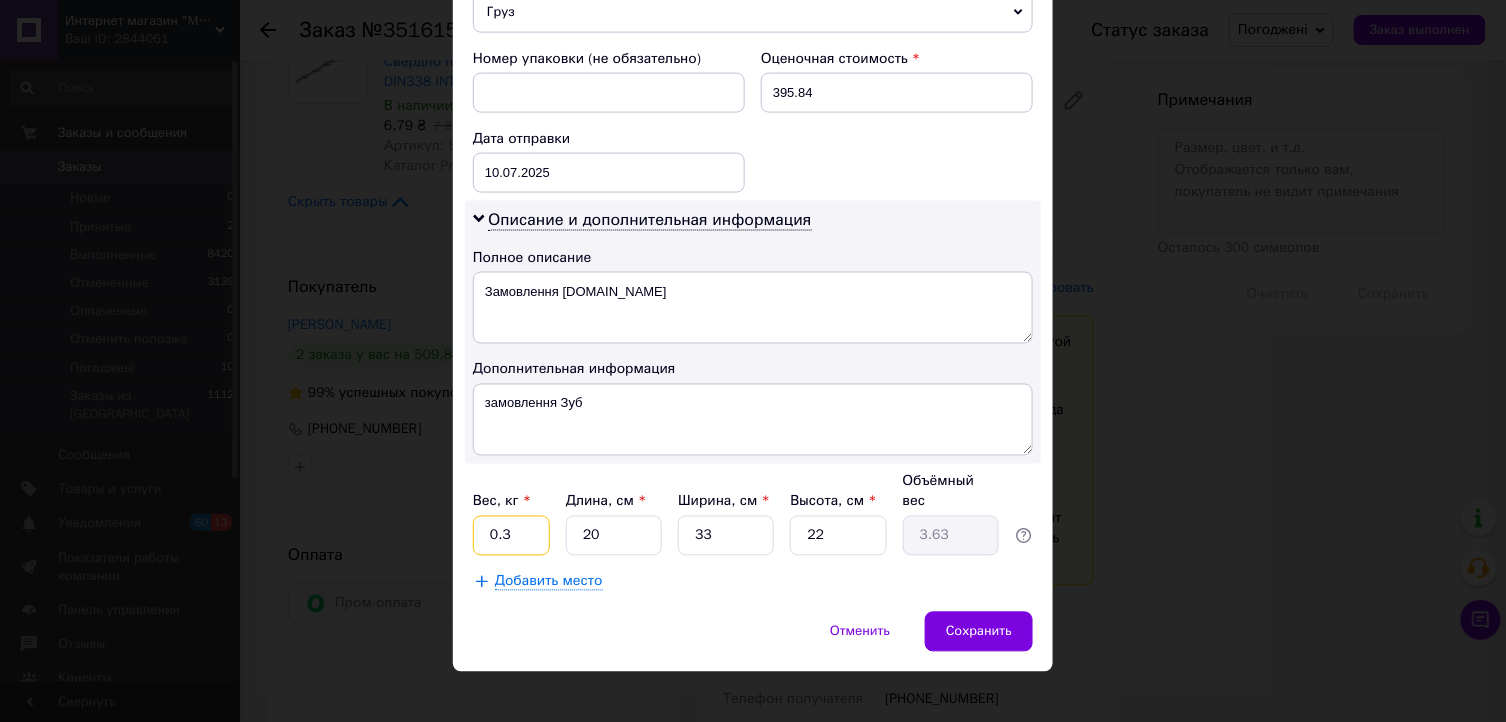click on "0.3" at bounding box center (511, 536) 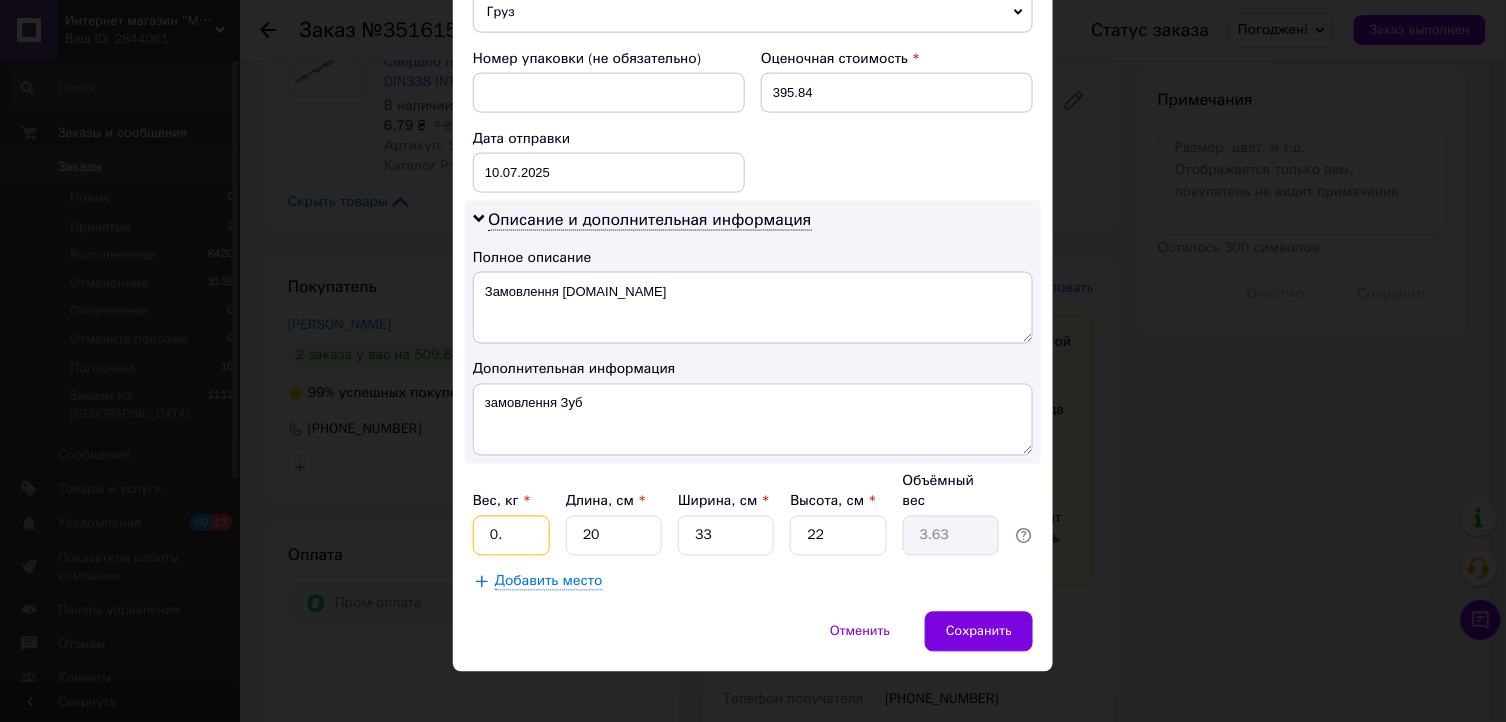 type on "0" 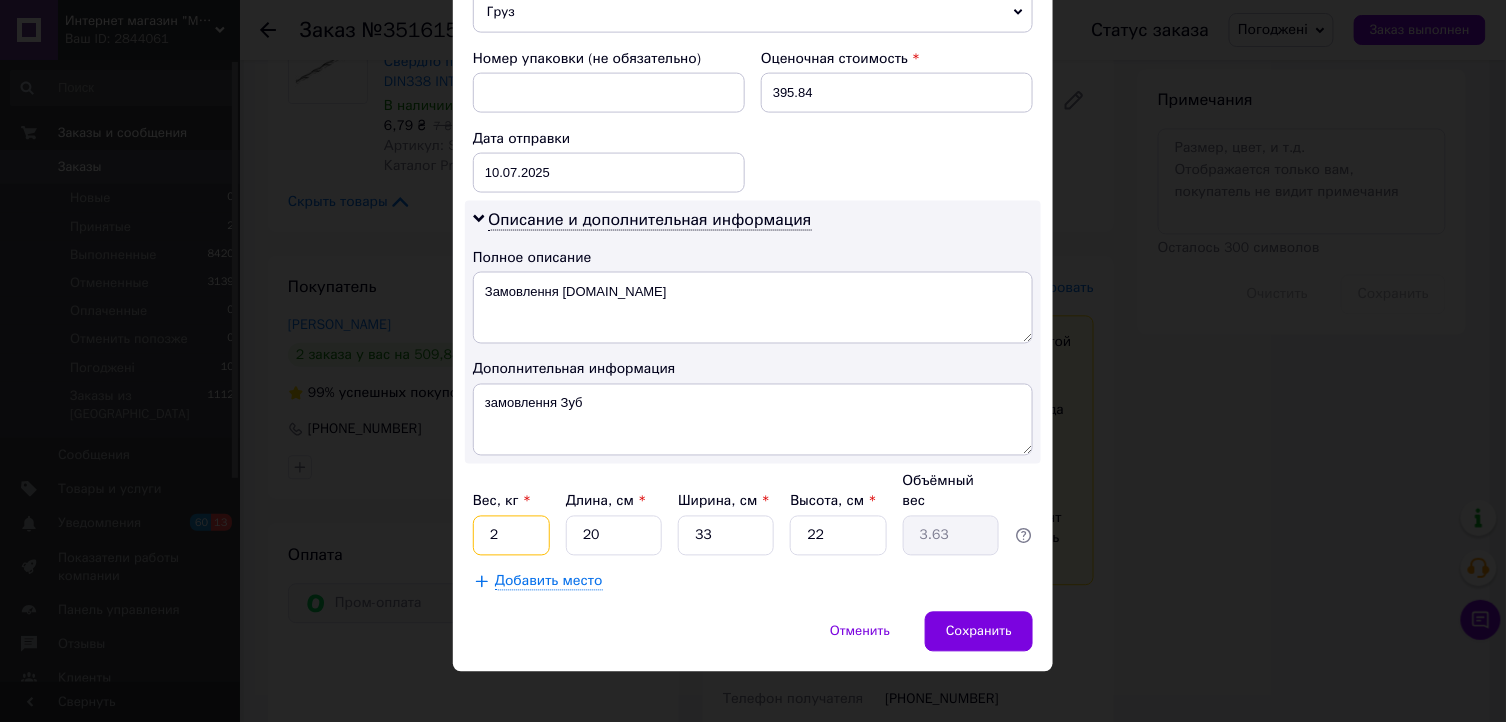 type on "2" 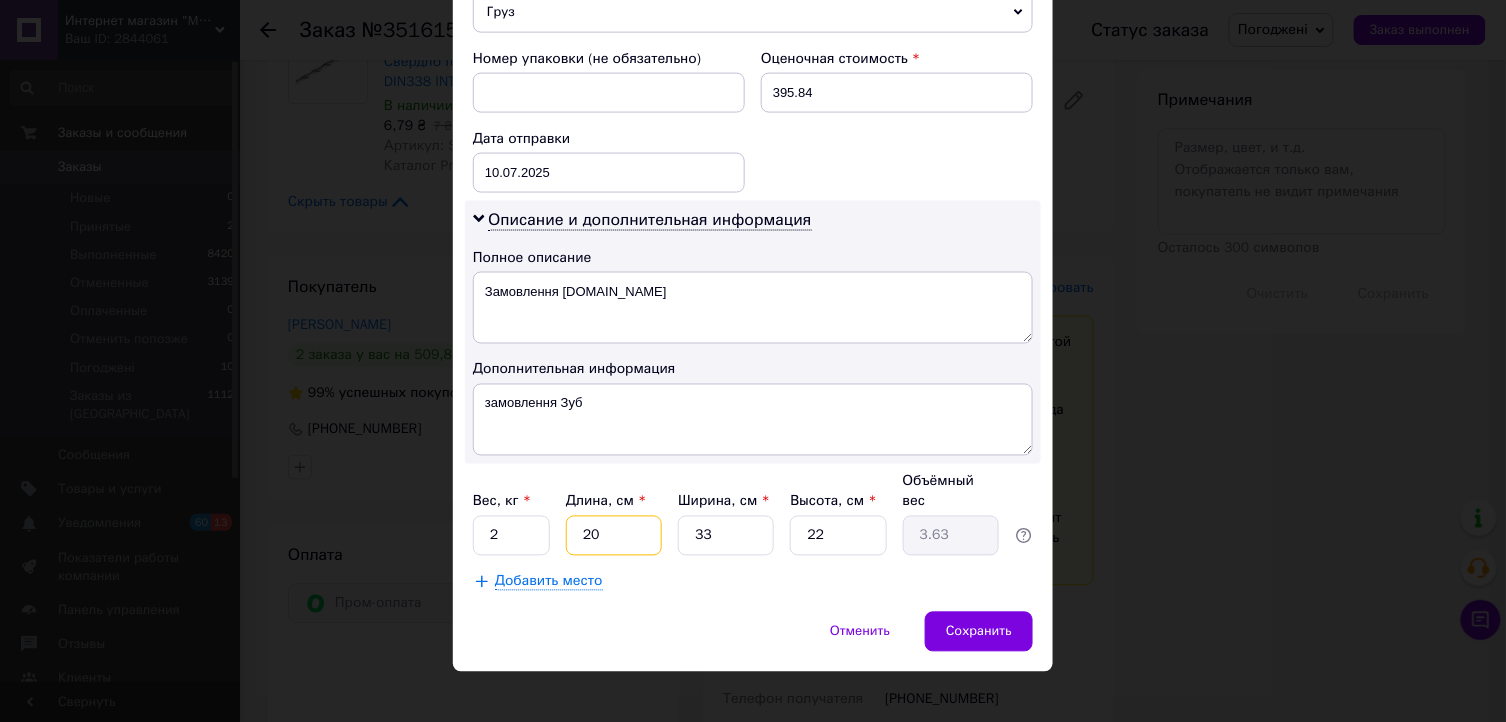 type on "3" 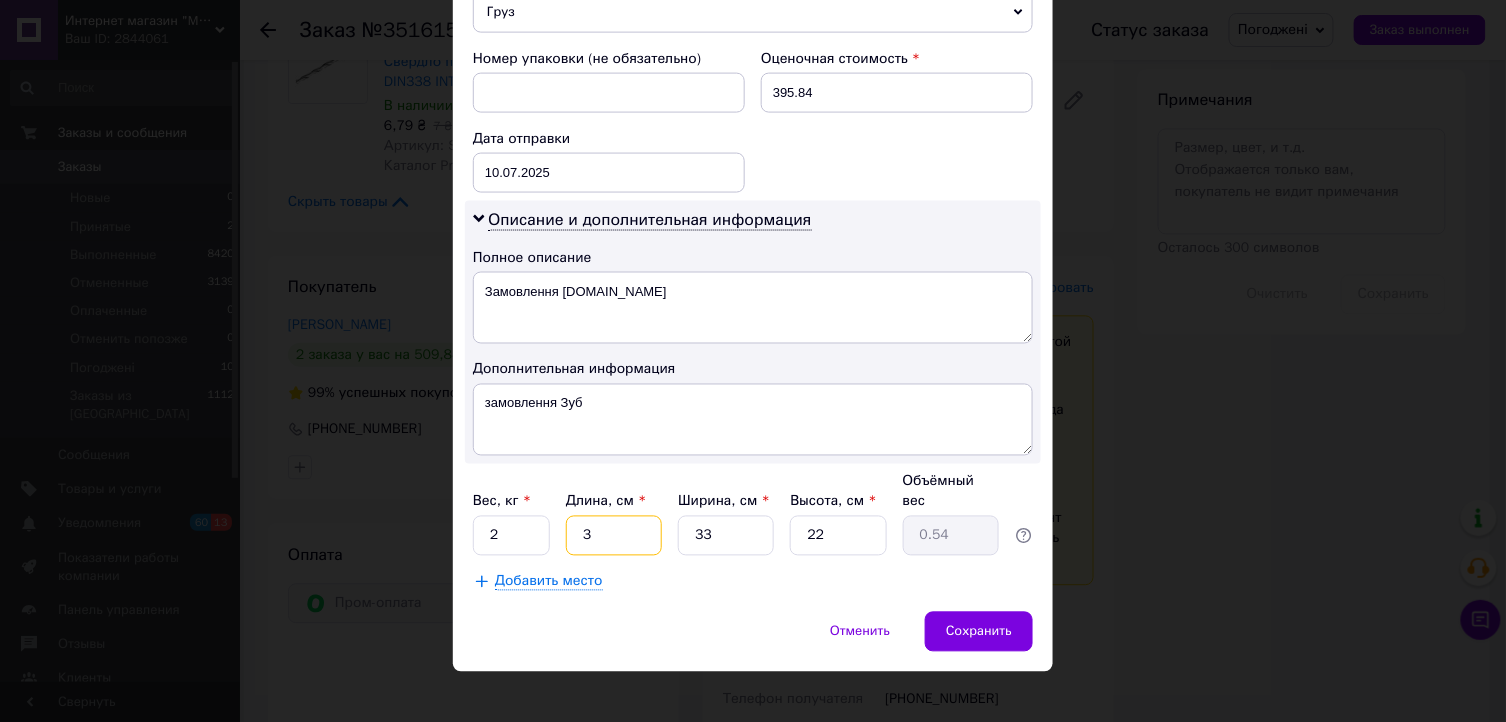 type on "30" 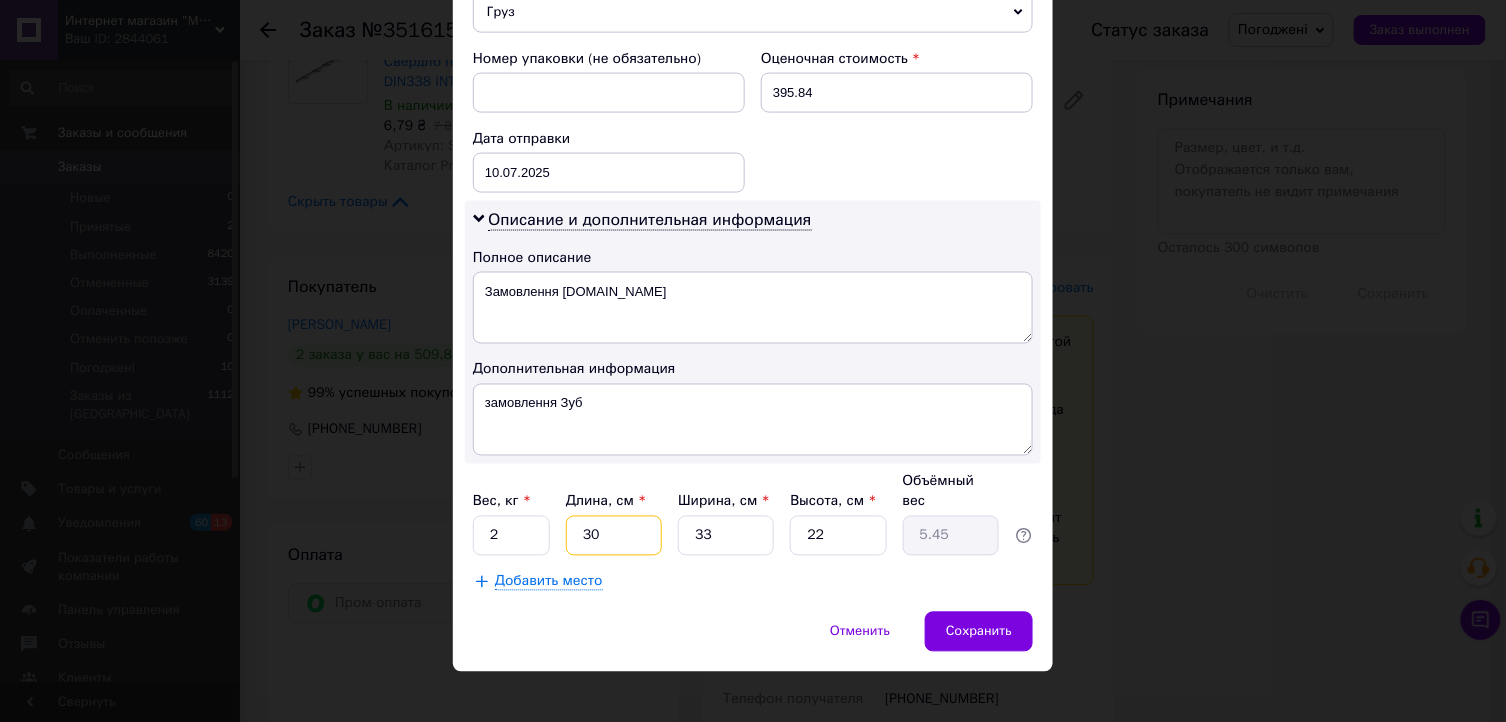 type on "30" 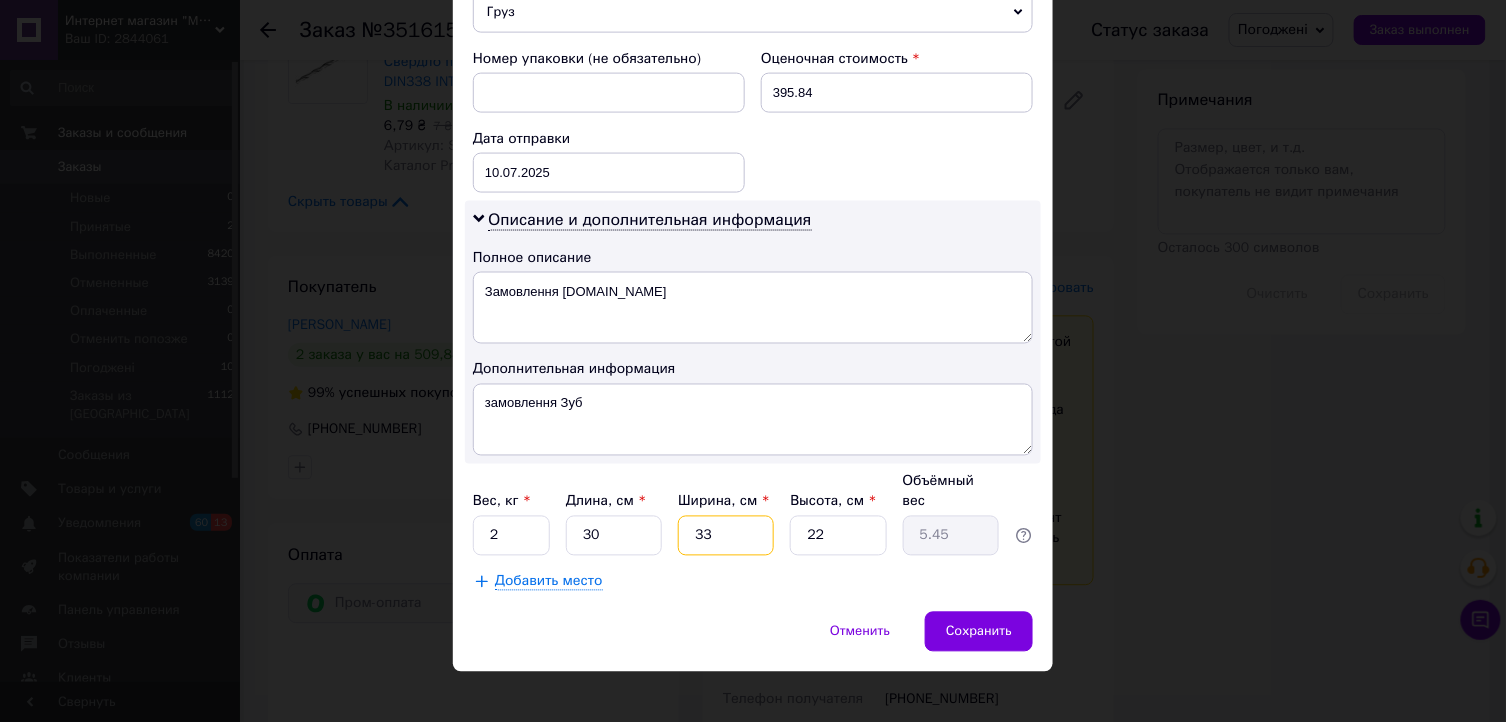 type on "1" 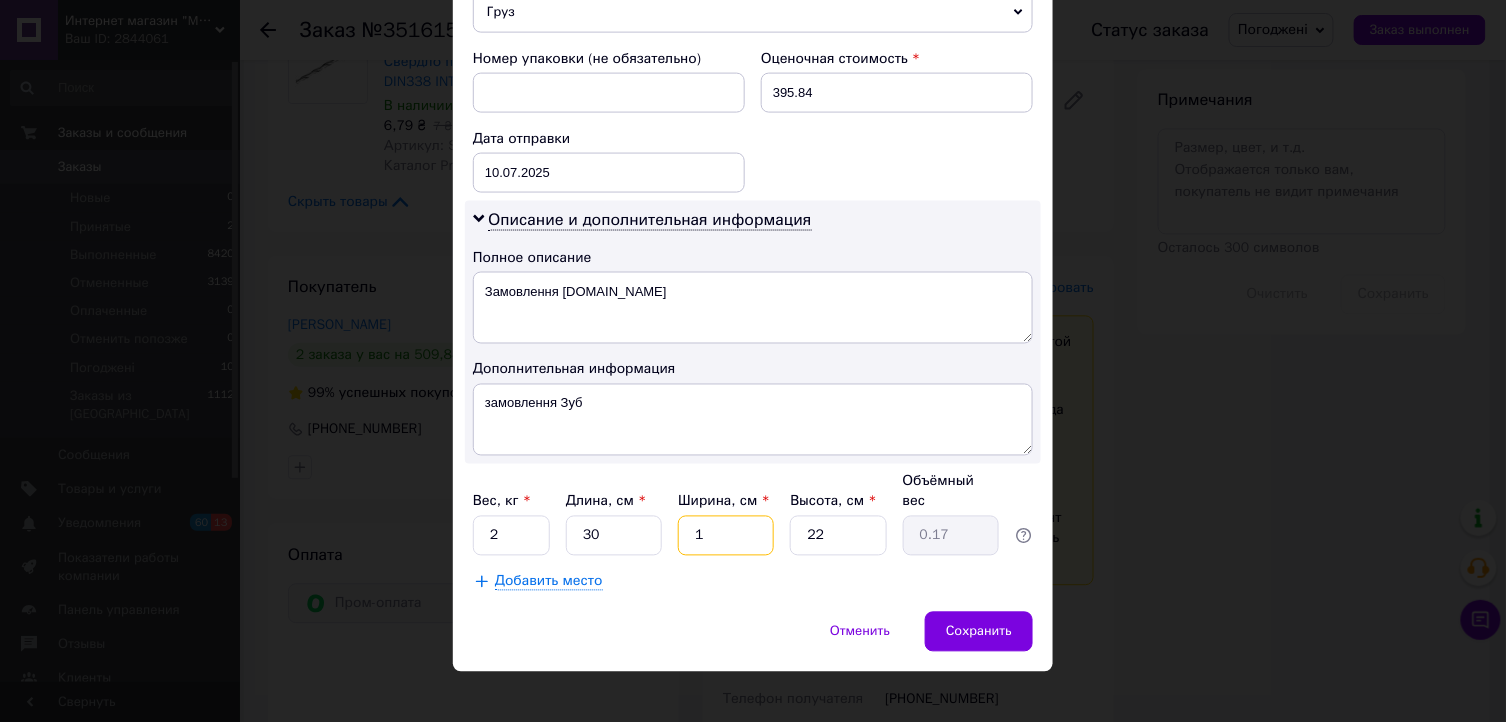 type on "15" 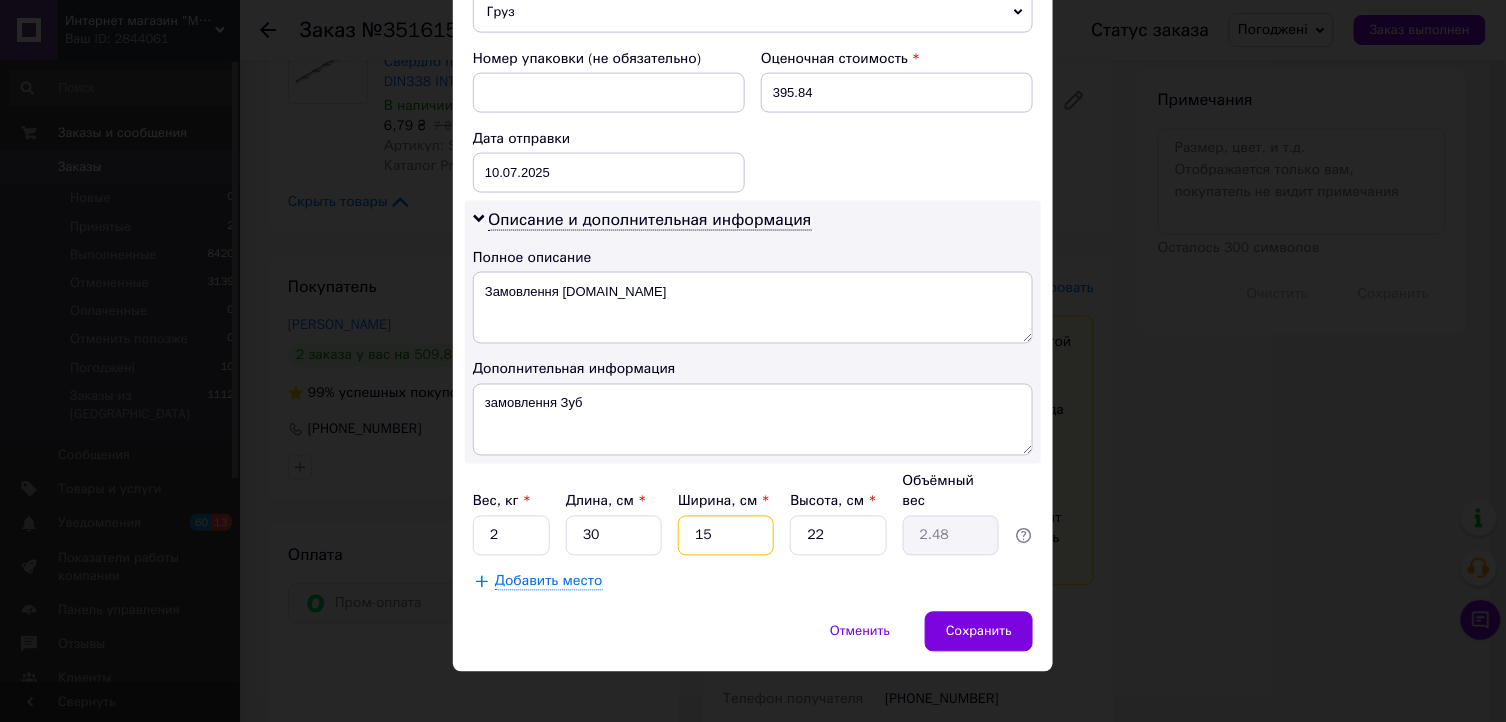 type on "15" 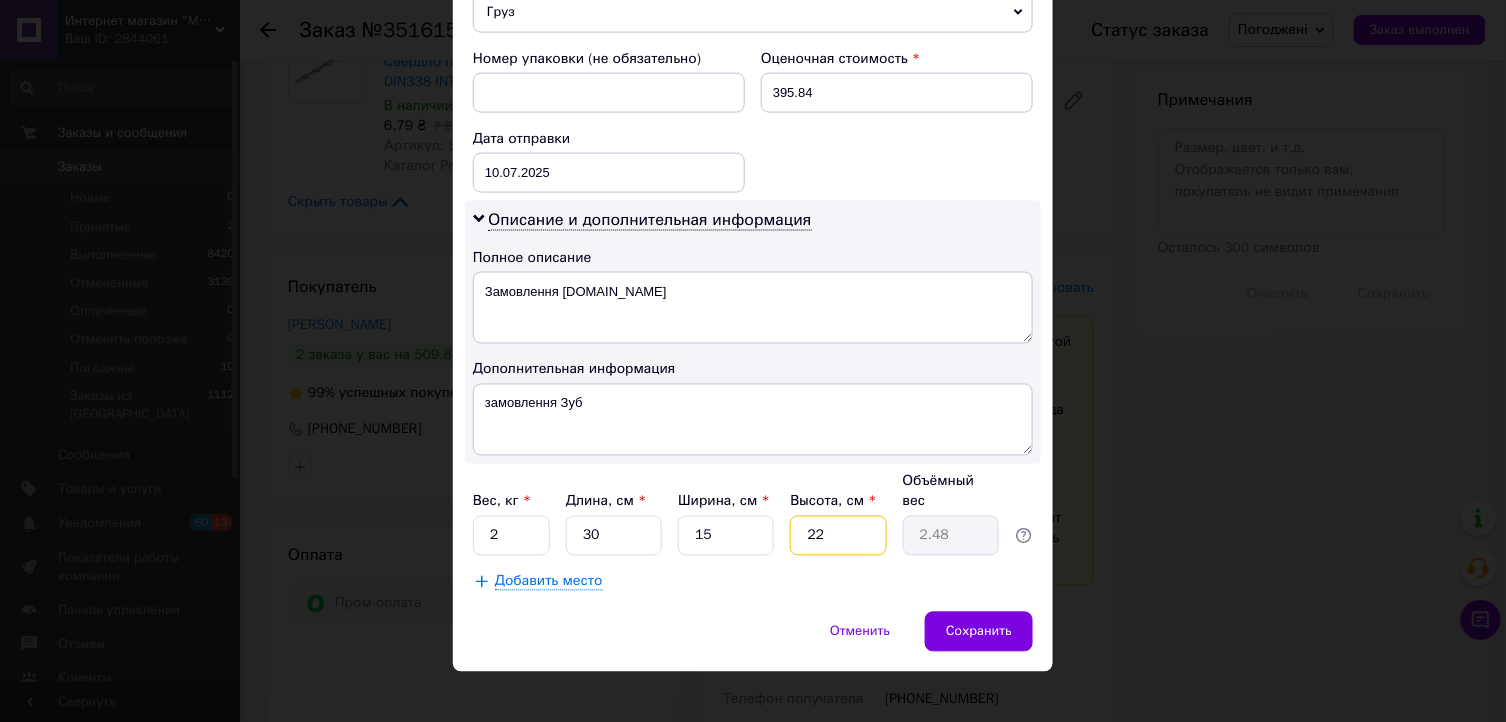 type on "1" 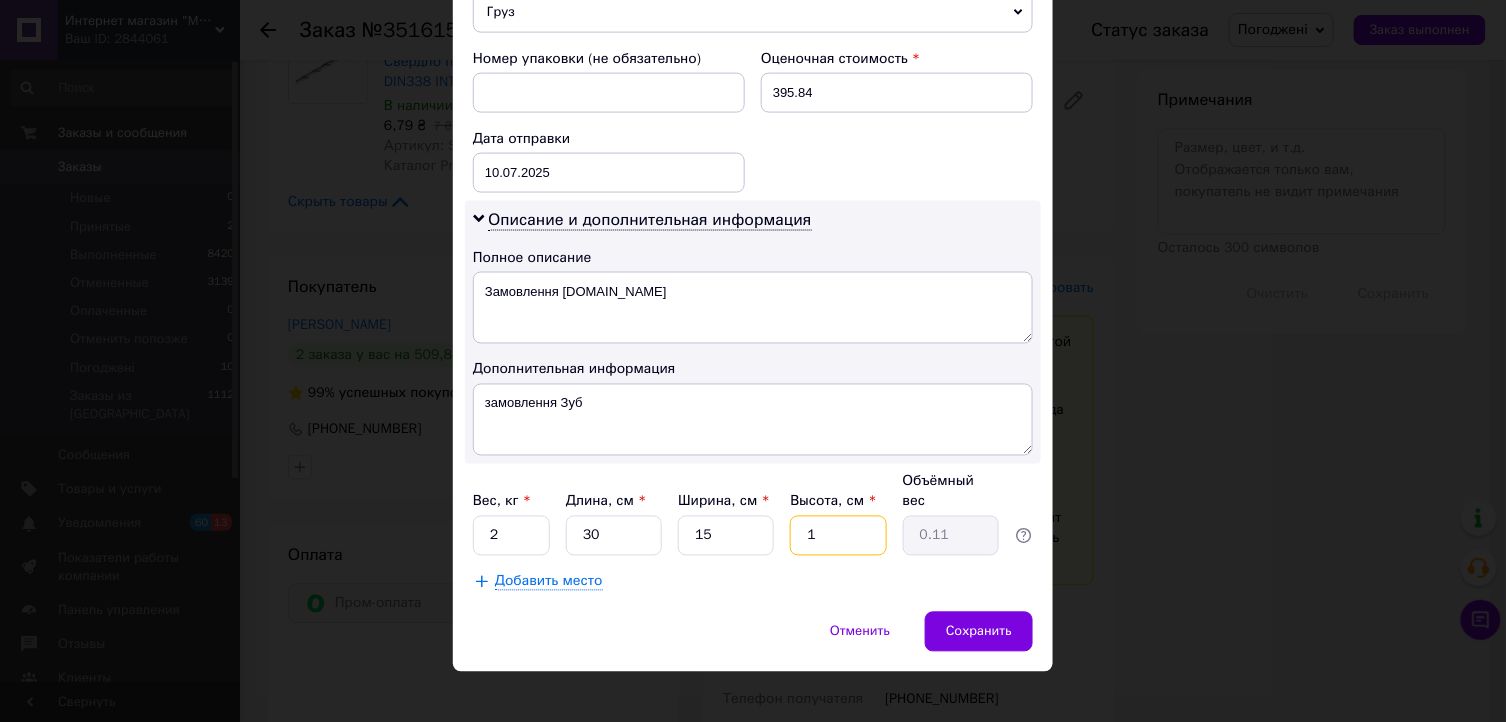 type on "10" 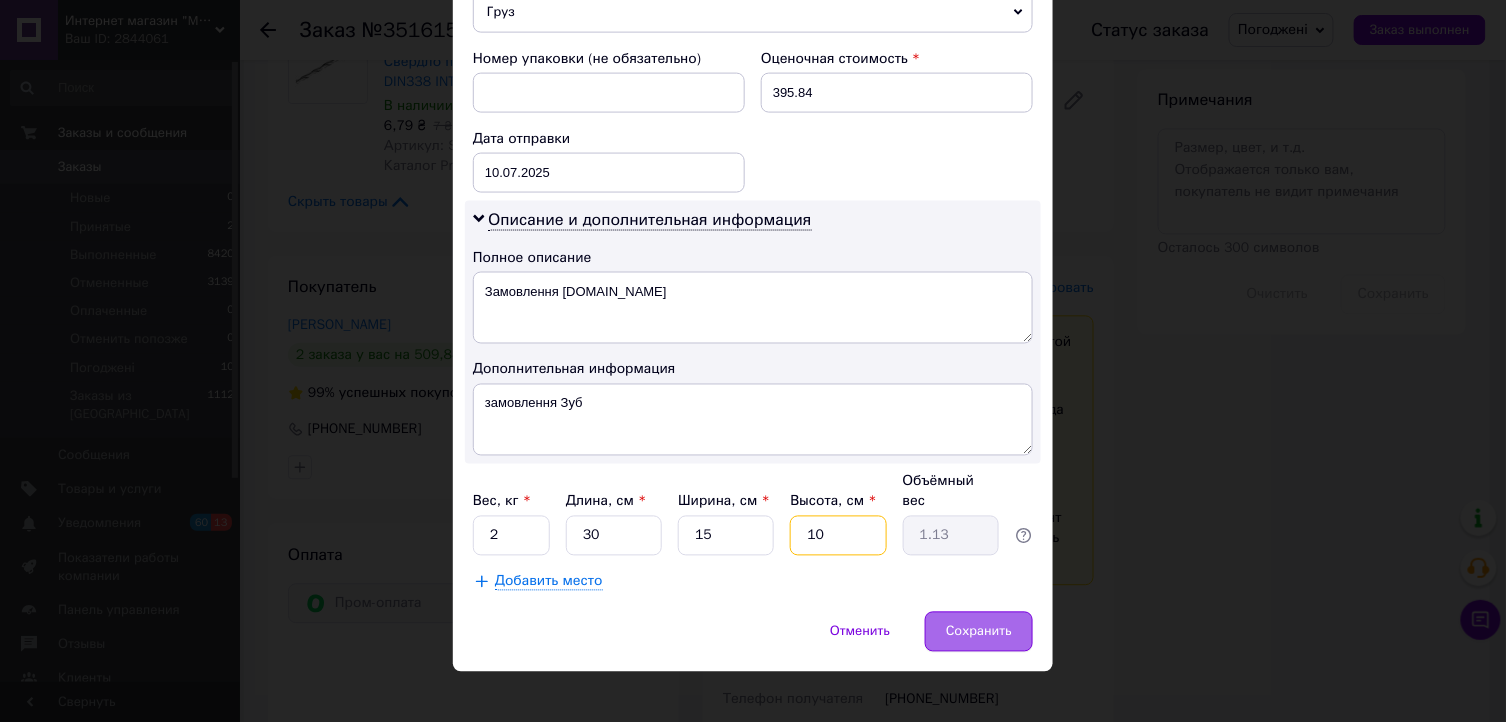 type on "10" 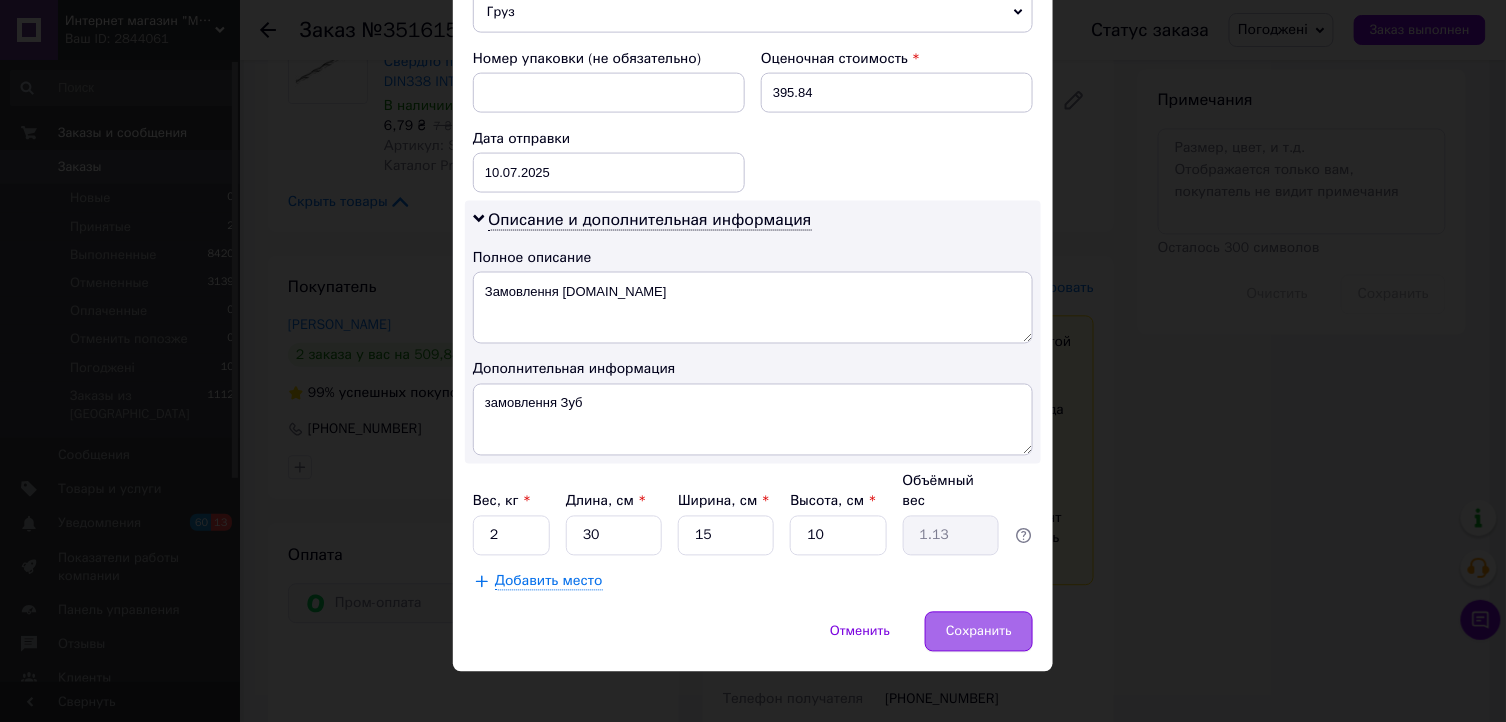 click on "Сохранить" at bounding box center (979, 632) 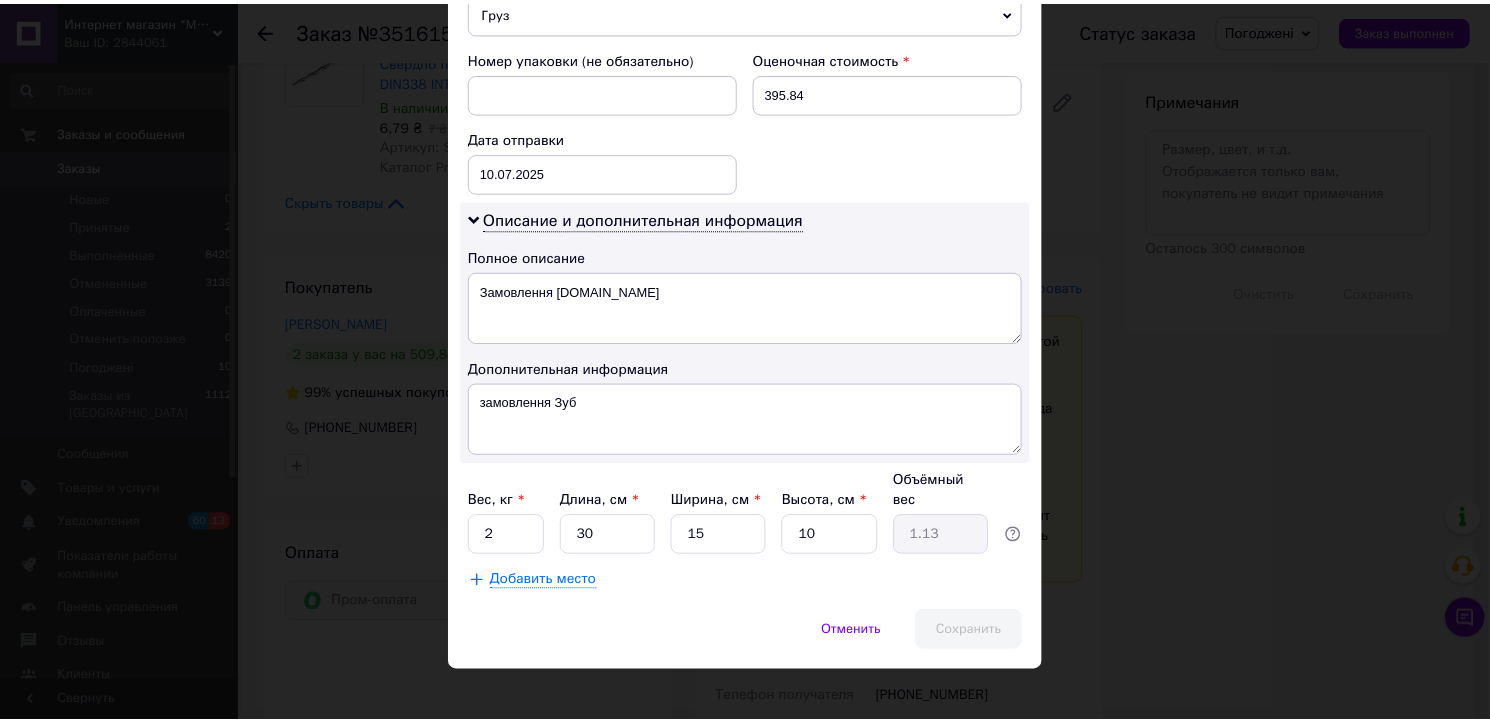 scroll, scrollTop: 832, scrollLeft: 0, axis: vertical 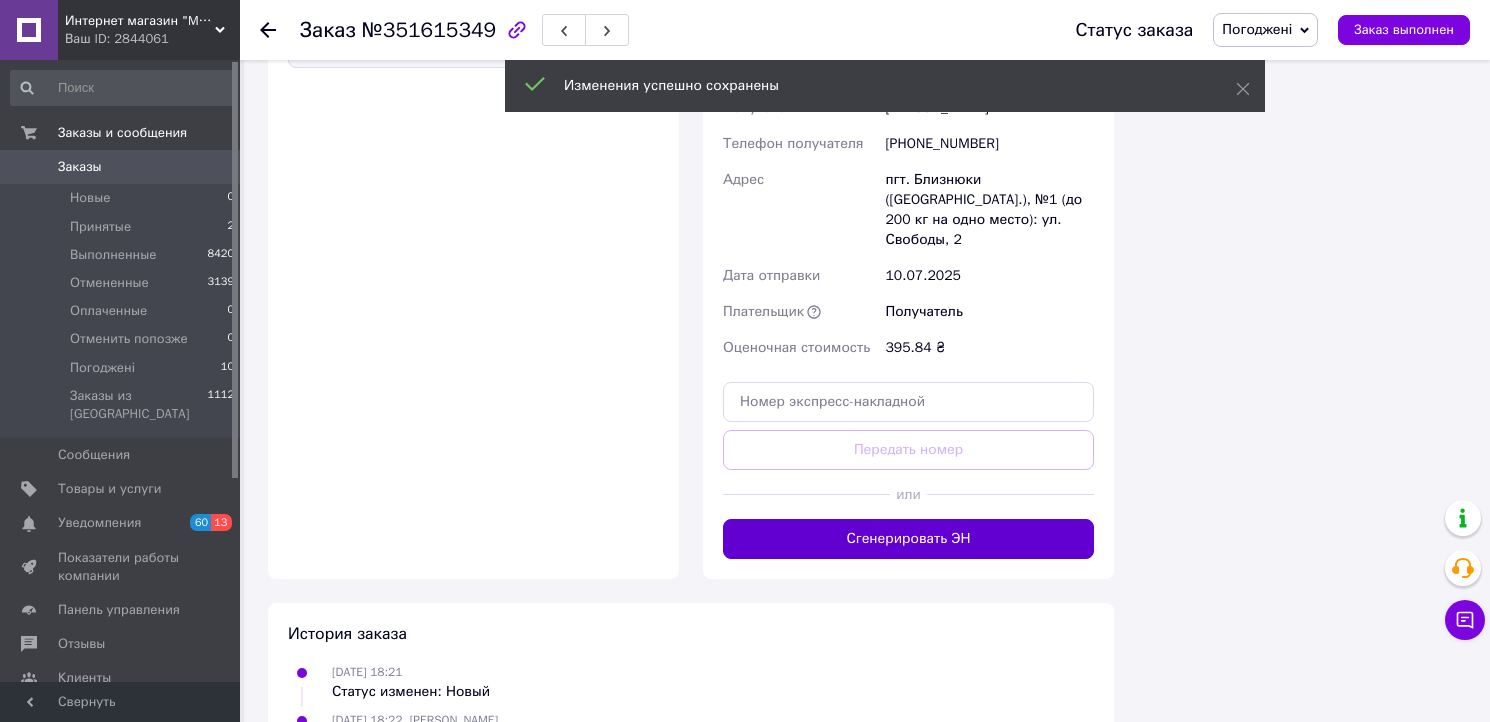 click on "Сгенерировать ЭН" at bounding box center [908, 539] 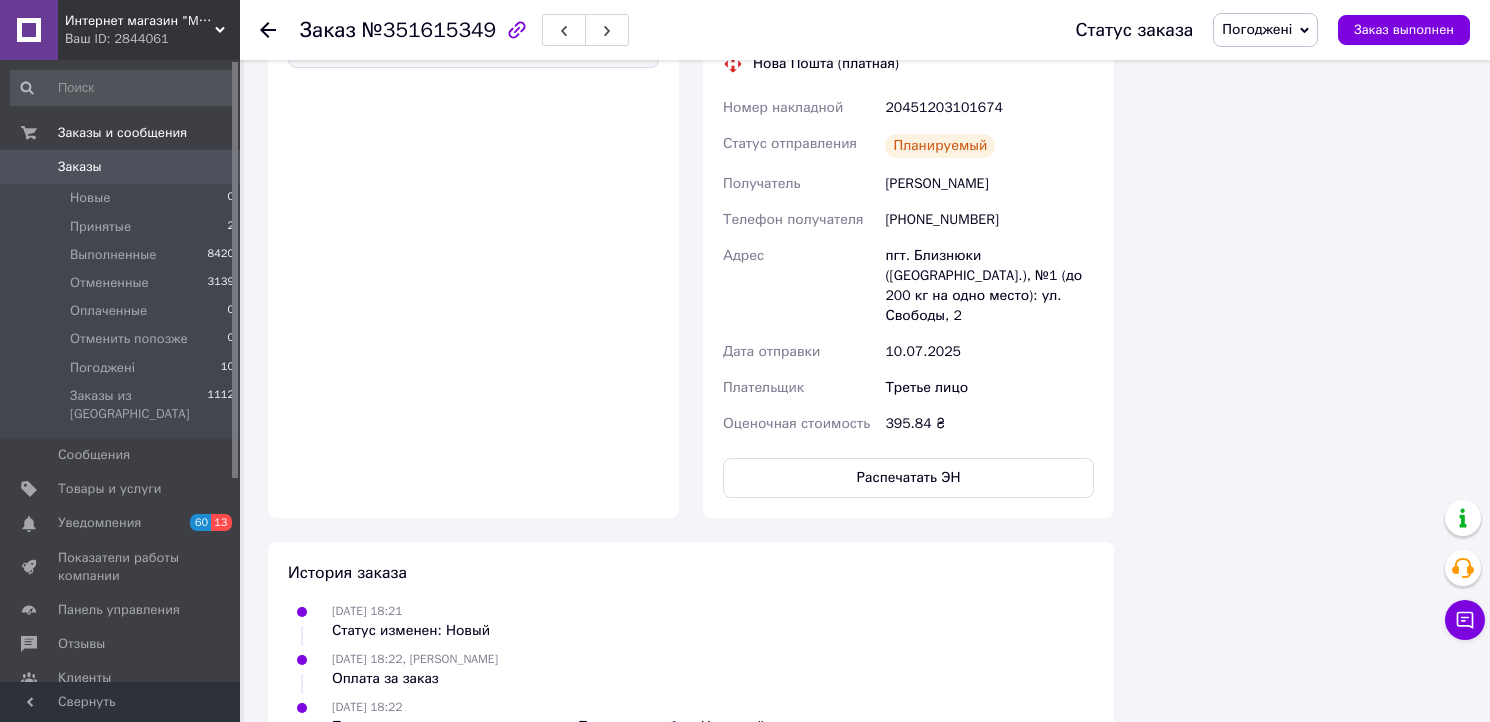 click 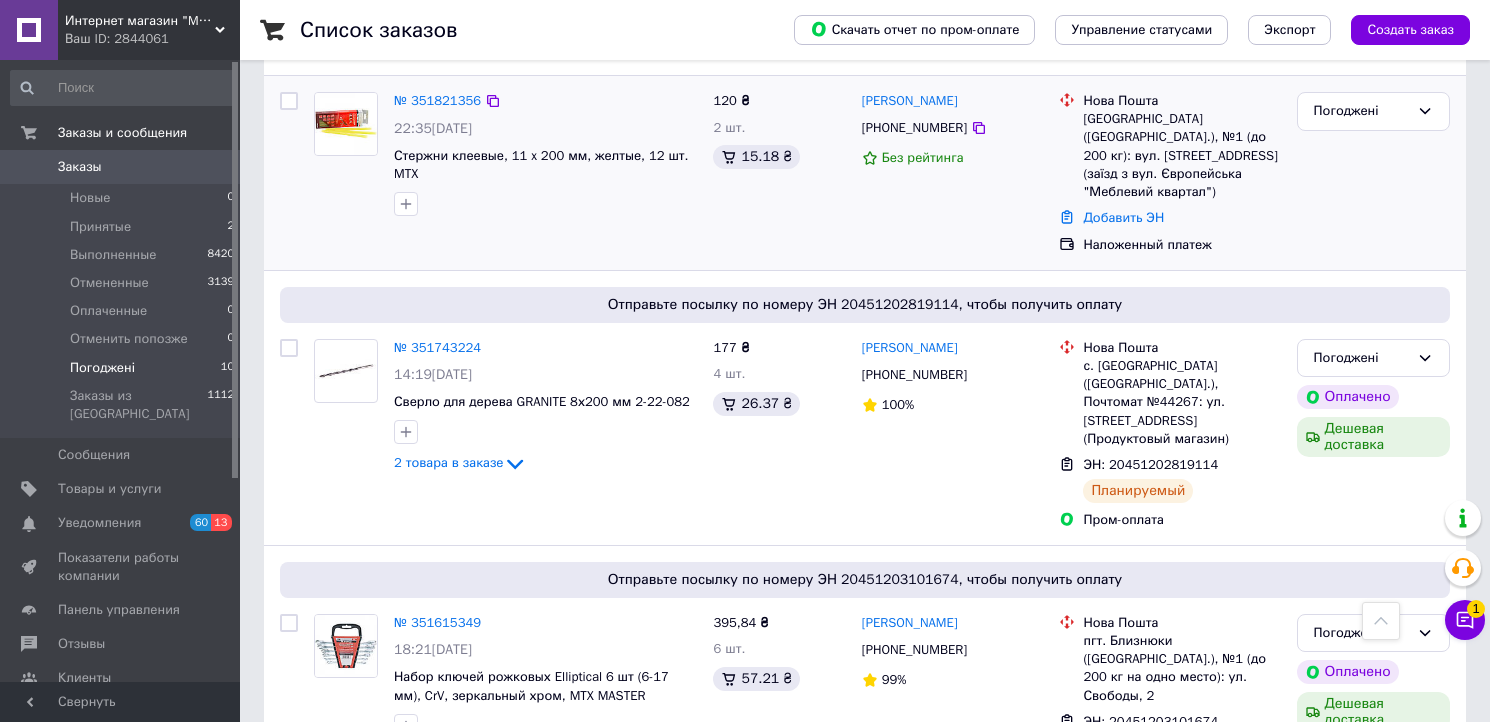 scroll, scrollTop: 777, scrollLeft: 0, axis: vertical 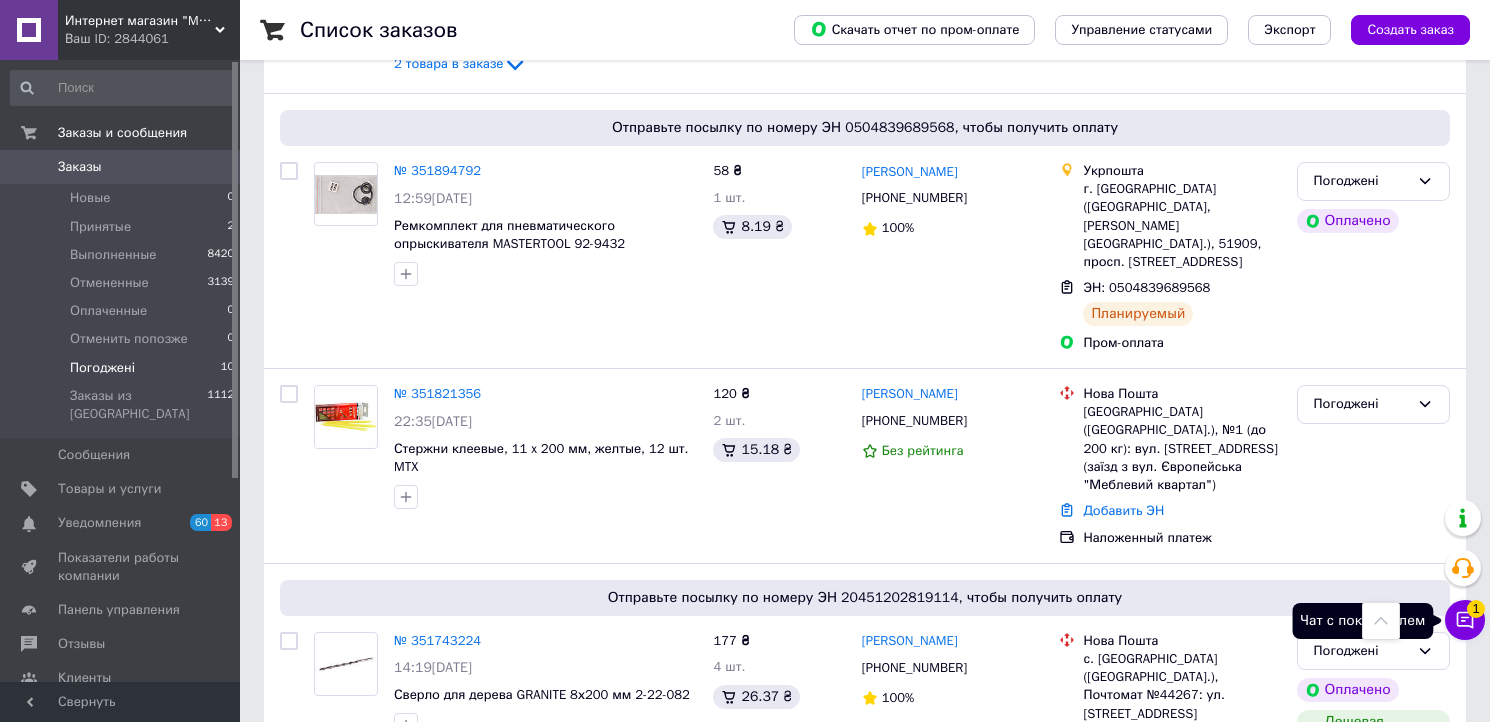 click 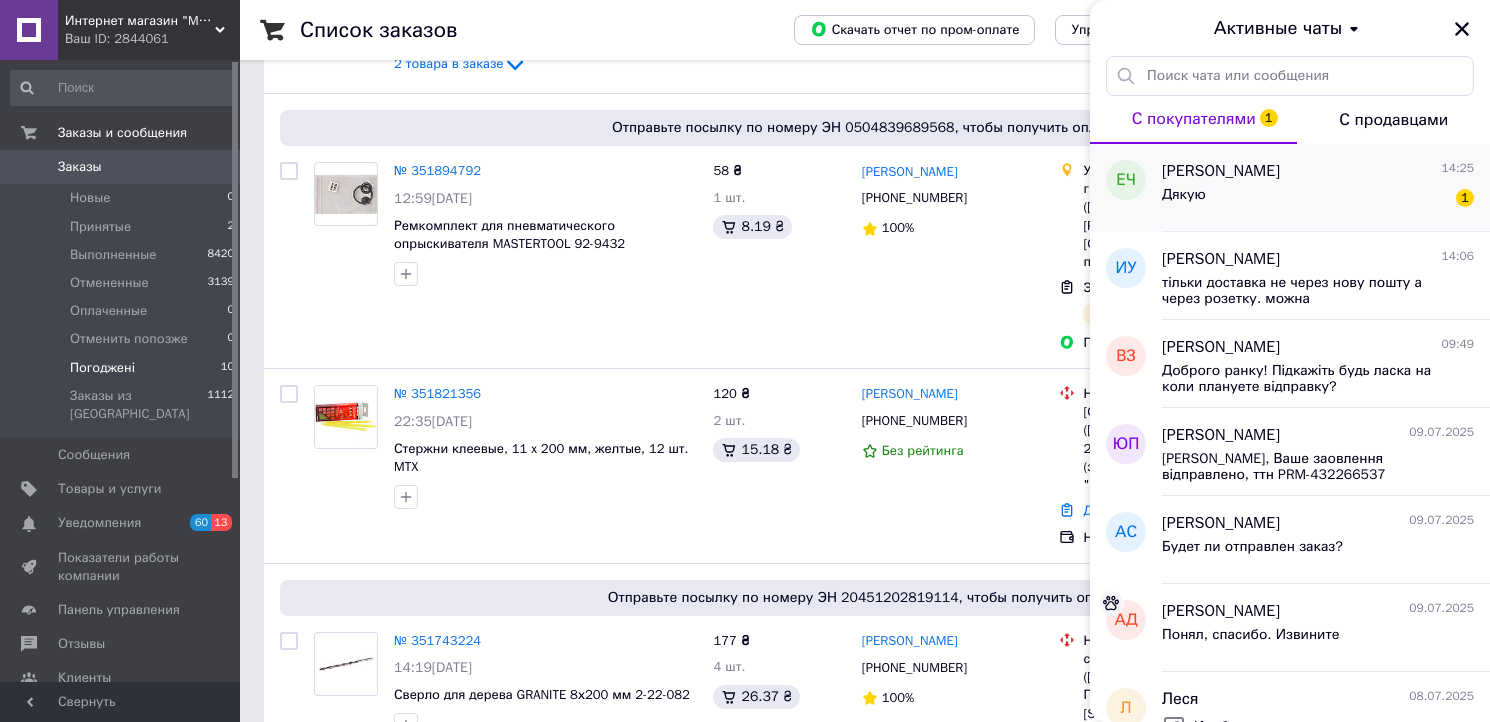 click on "Дякую 1" at bounding box center [1318, 199] 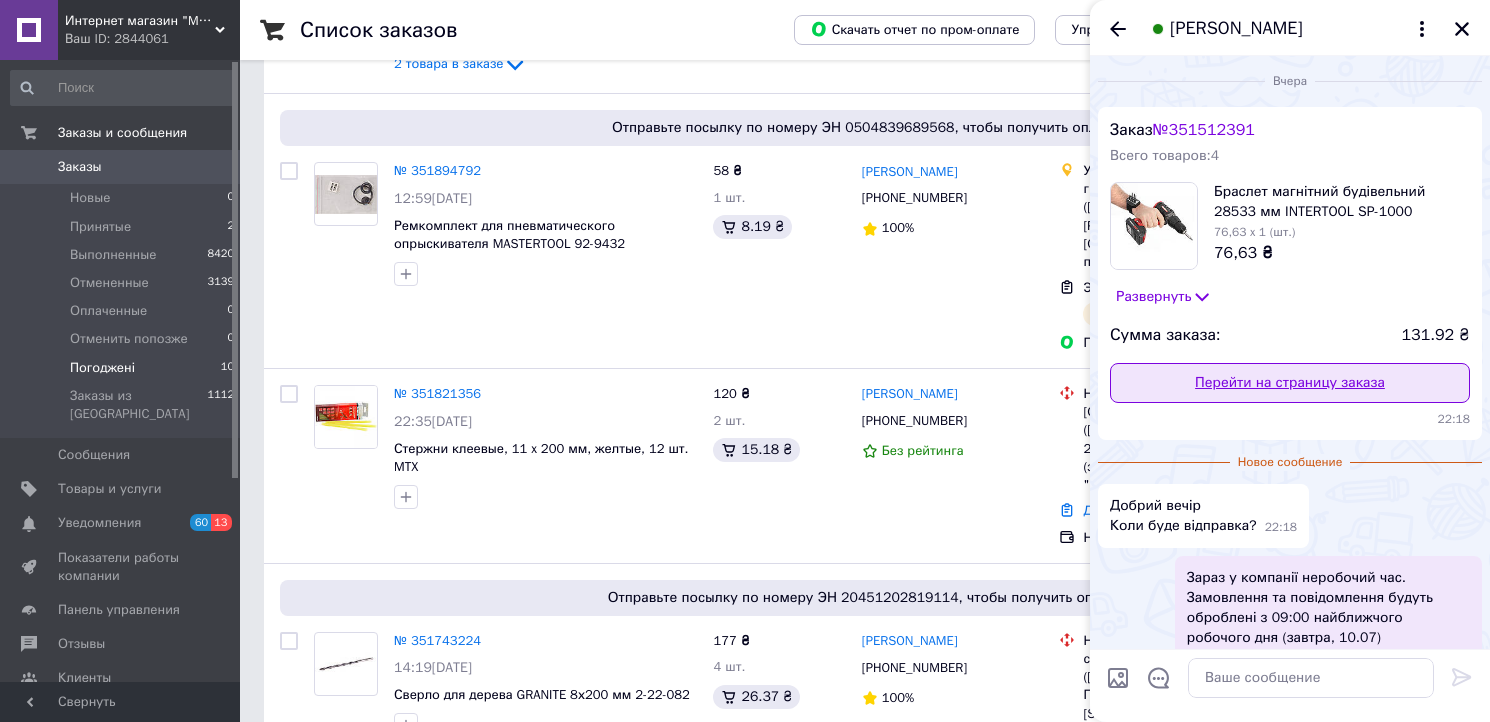 scroll, scrollTop: 0, scrollLeft: 0, axis: both 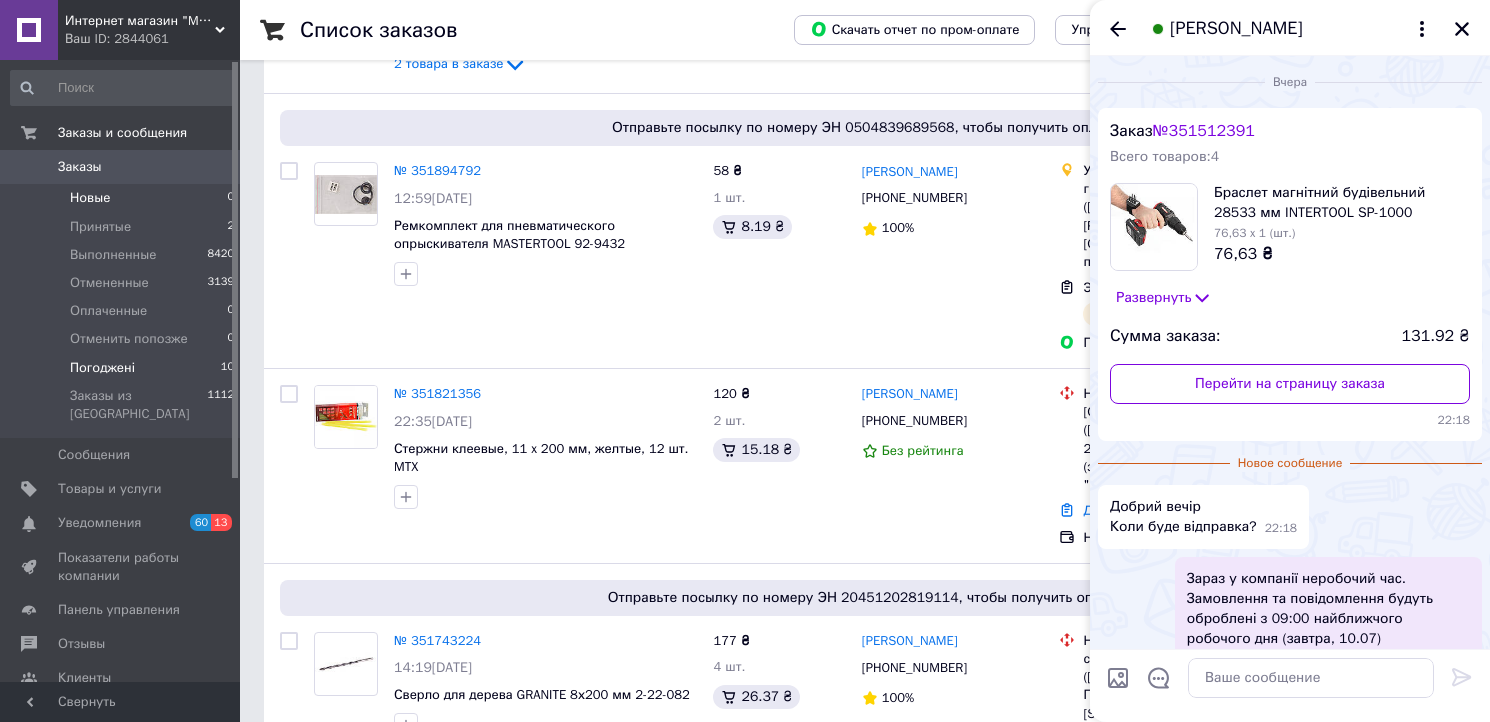 click on "Новые 0" at bounding box center [123, 198] 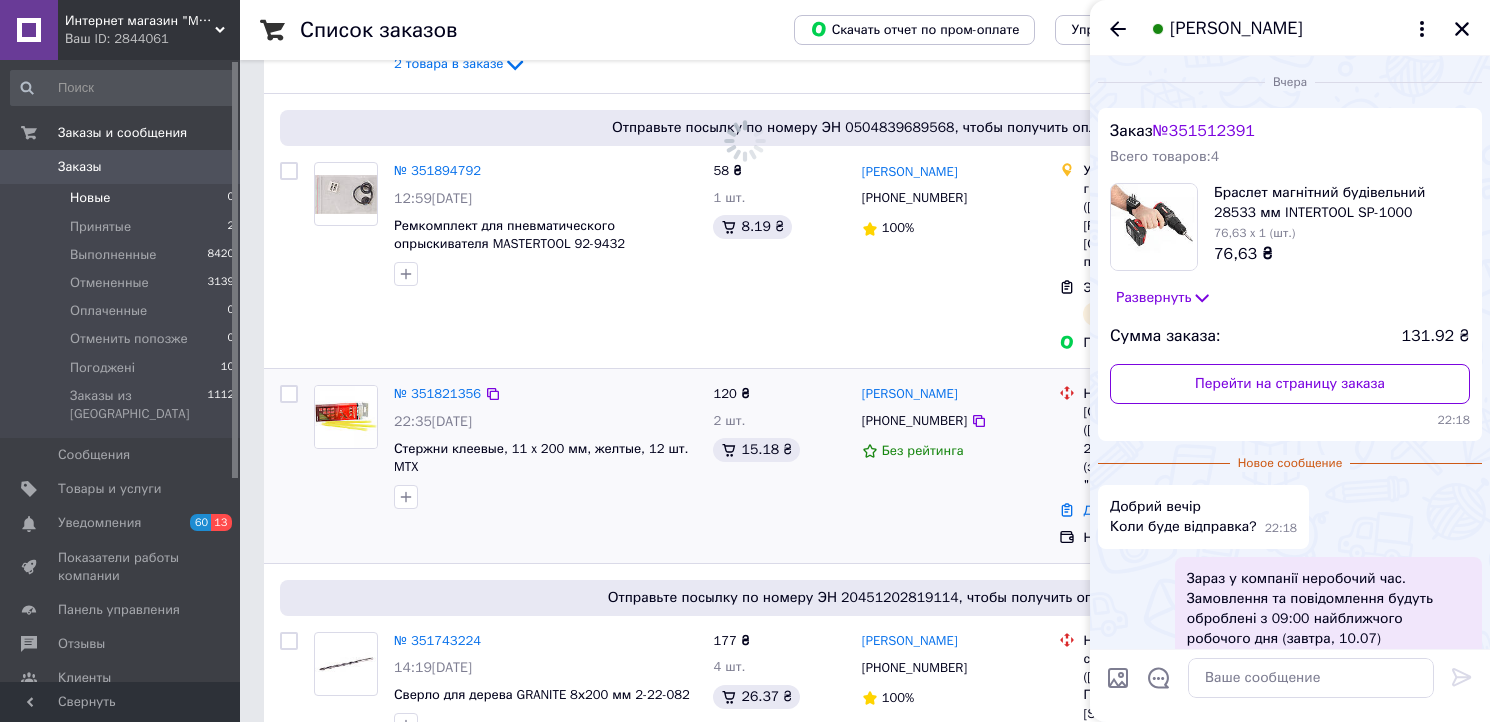 scroll, scrollTop: 0, scrollLeft: 0, axis: both 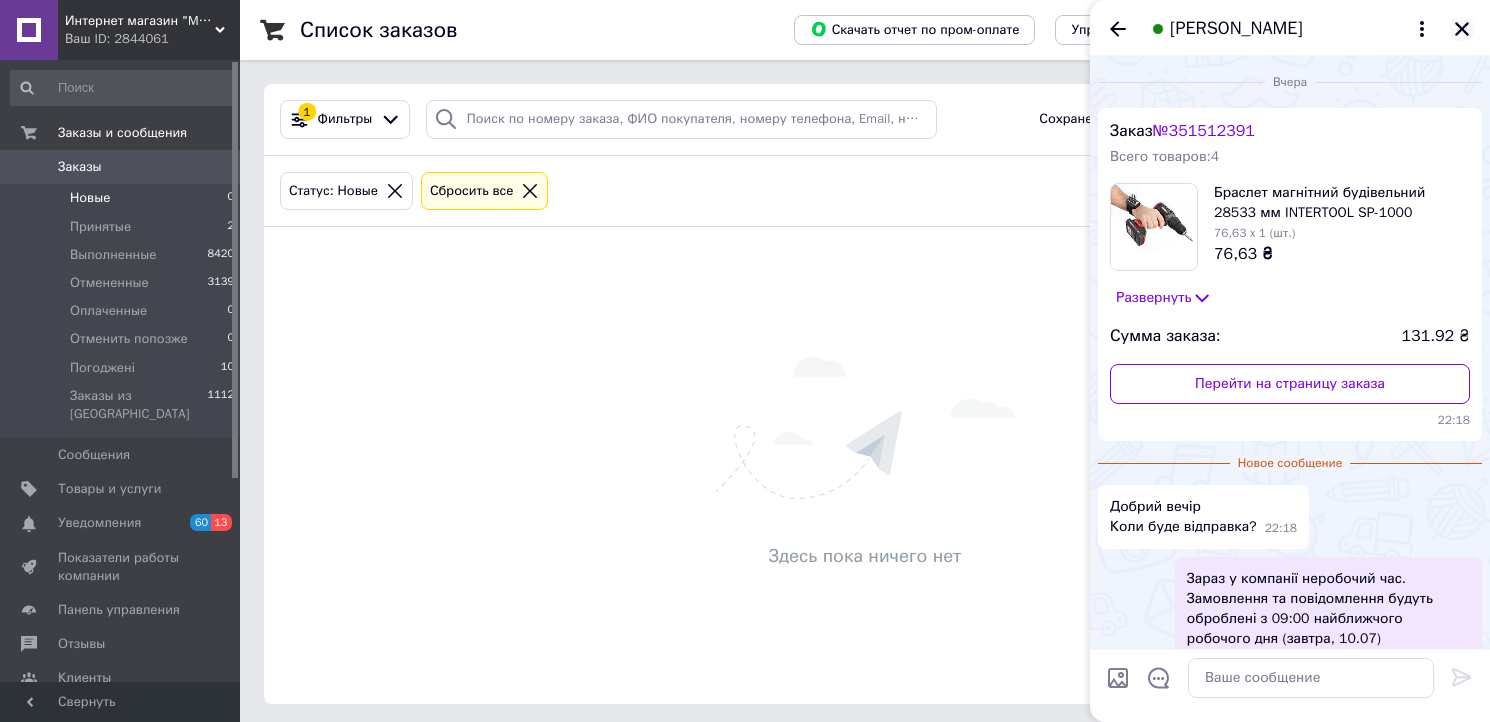click 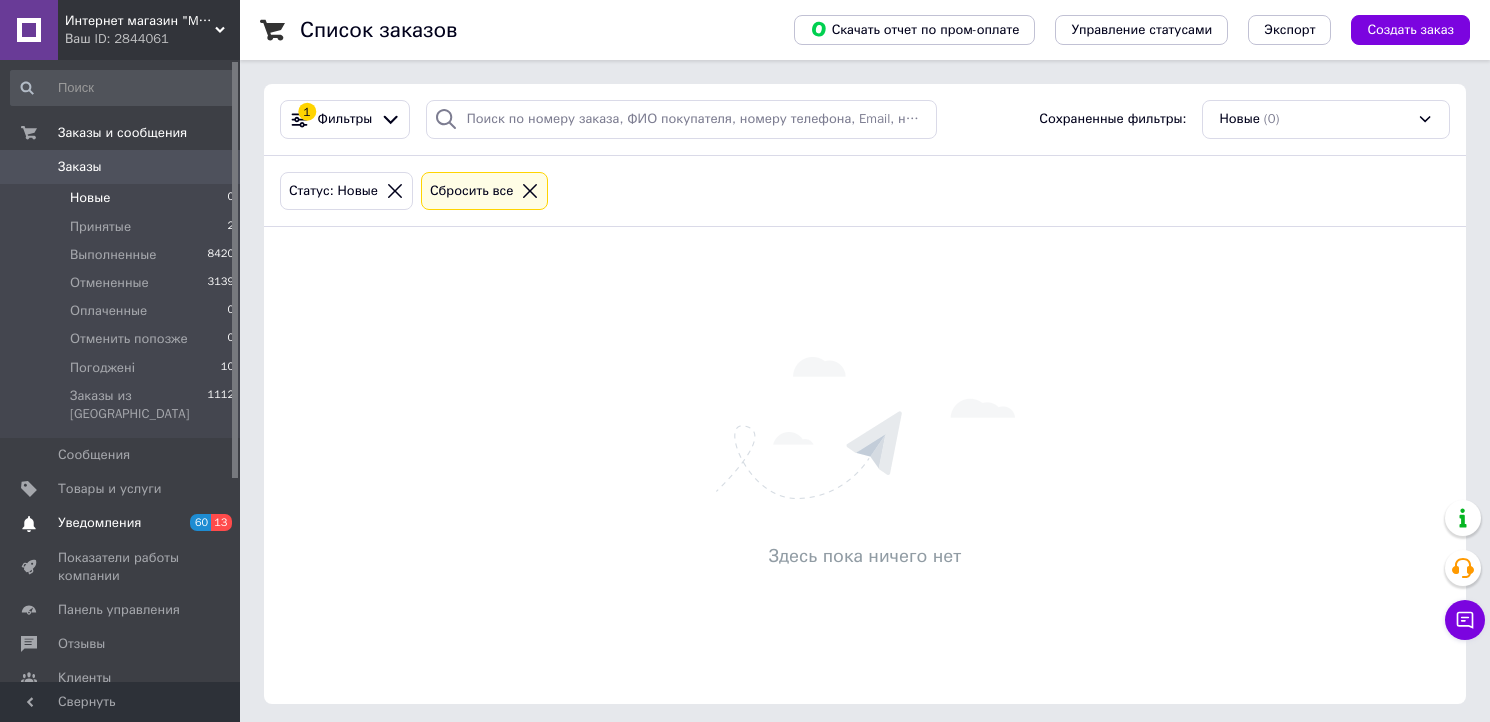 click on "Уведомления 60 13" at bounding box center (123, 523) 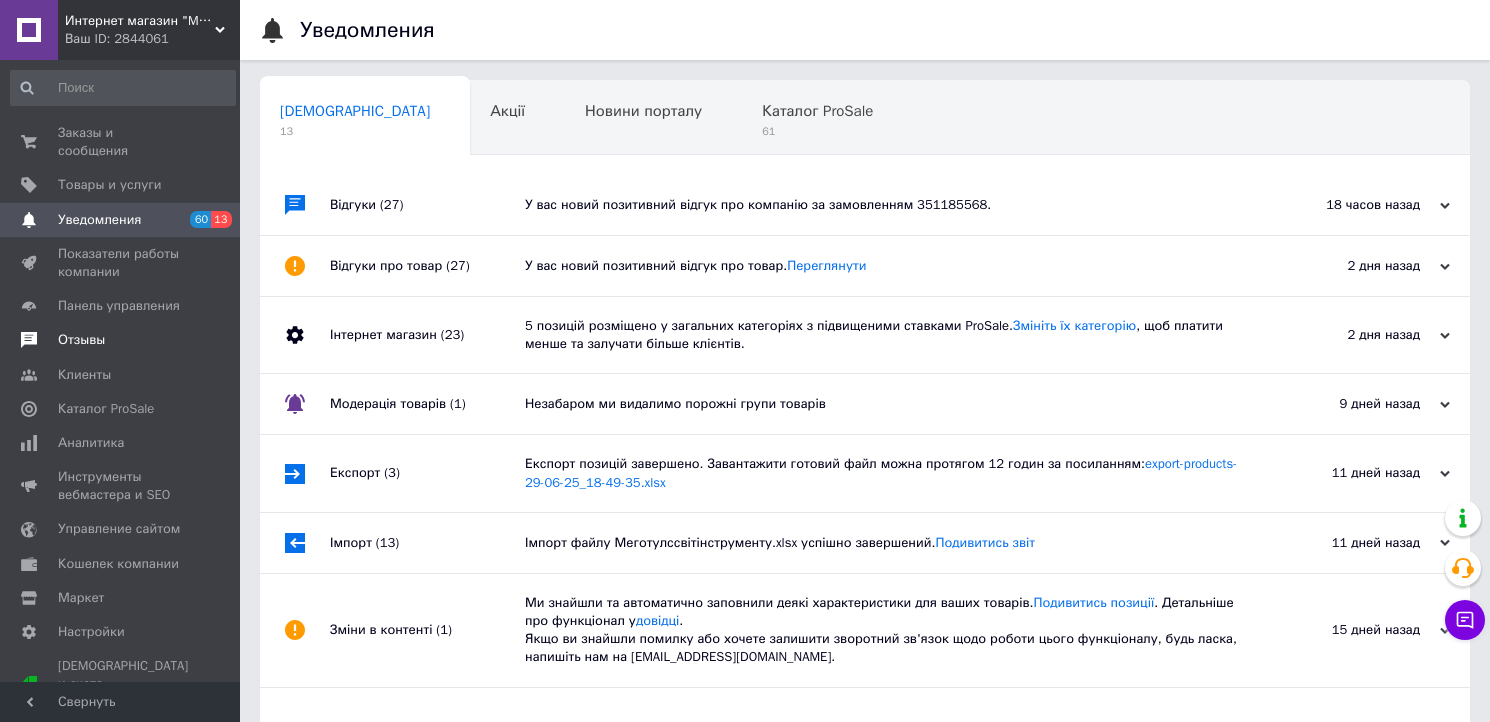 click on "Отзывы" at bounding box center (81, 340) 